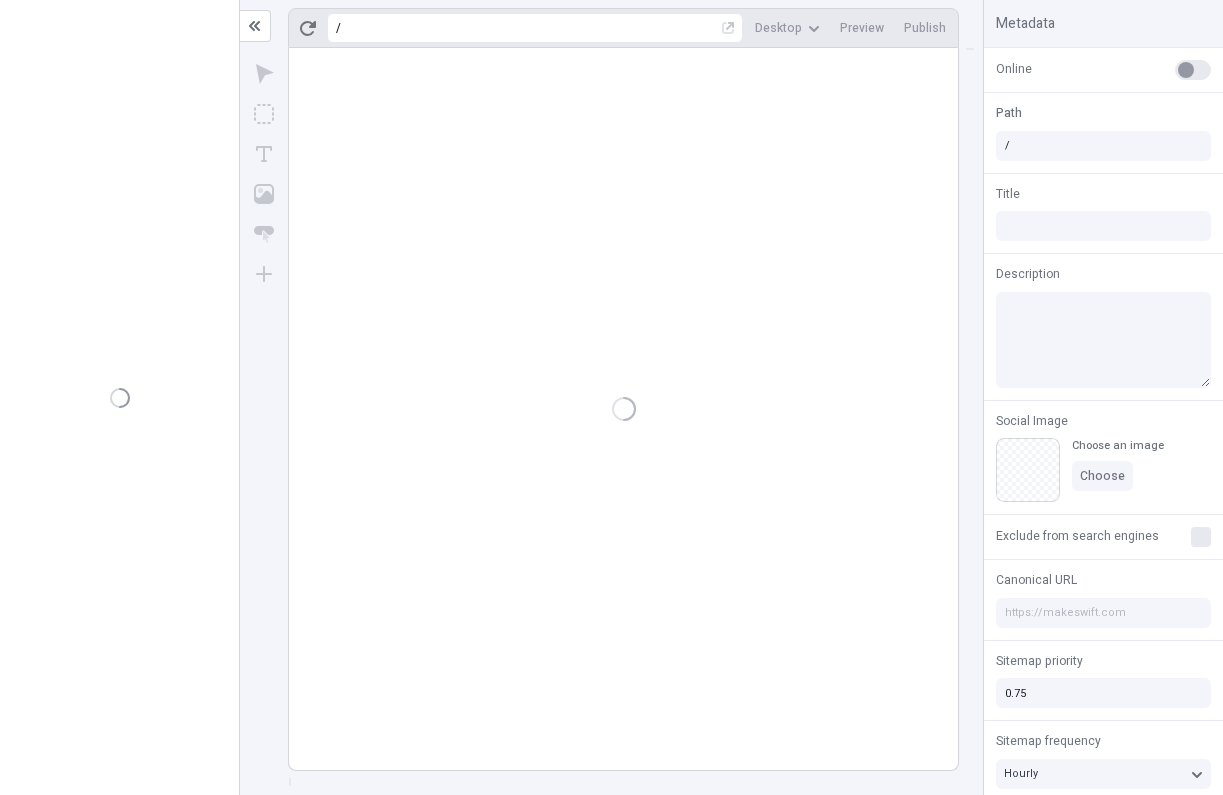 scroll, scrollTop: 0, scrollLeft: 0, axis: both 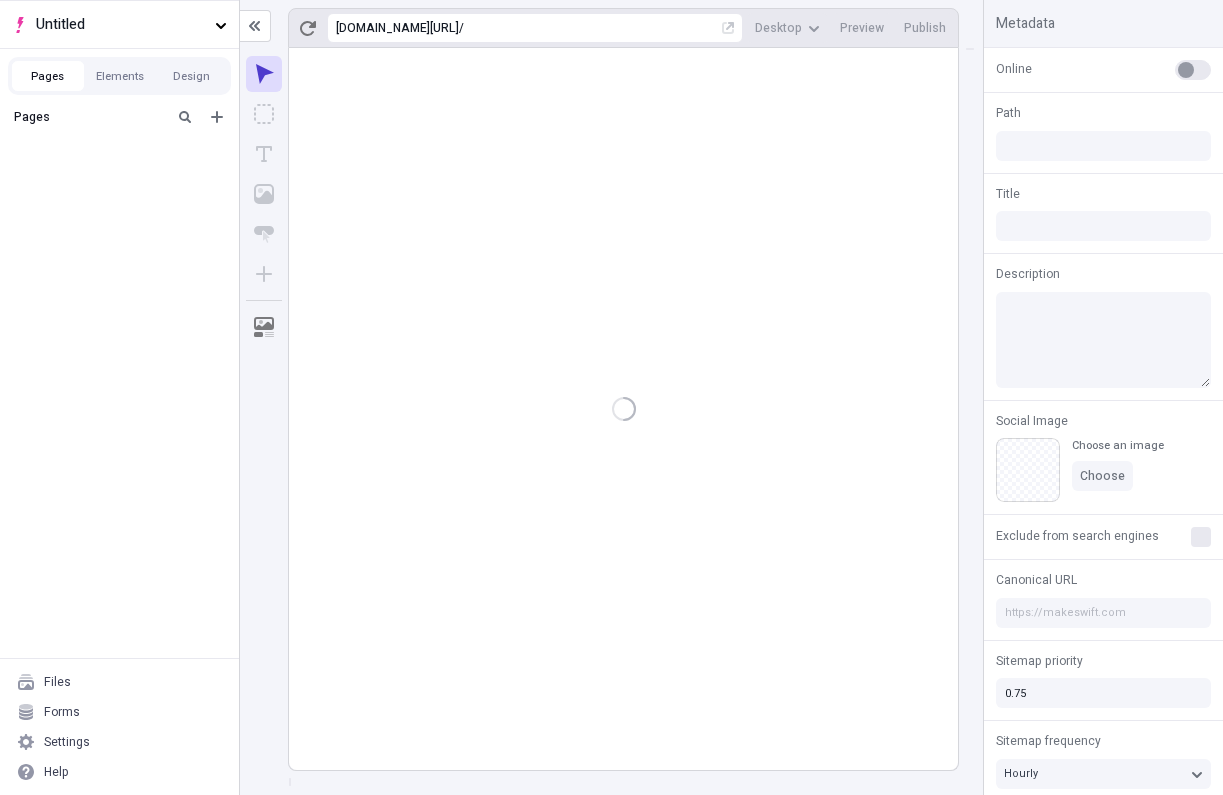 type on "/page-2" 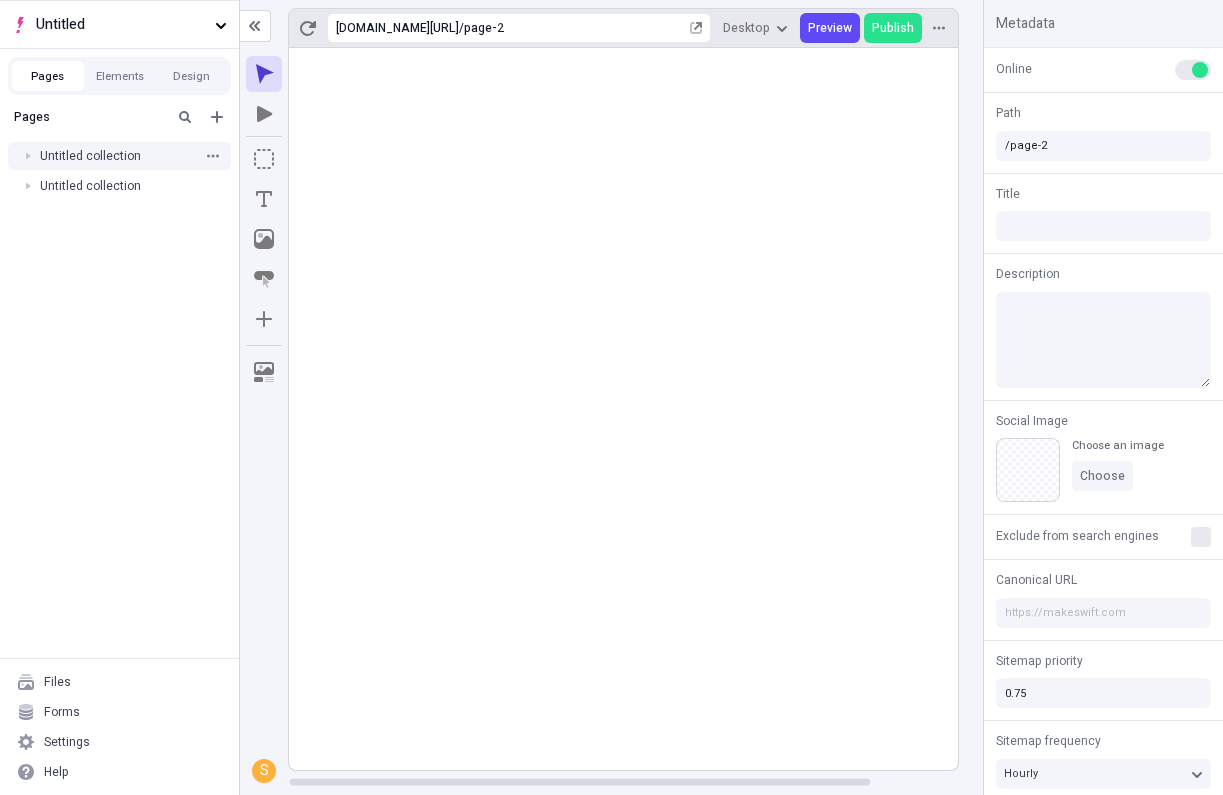 click at bounding box center [28, 156] 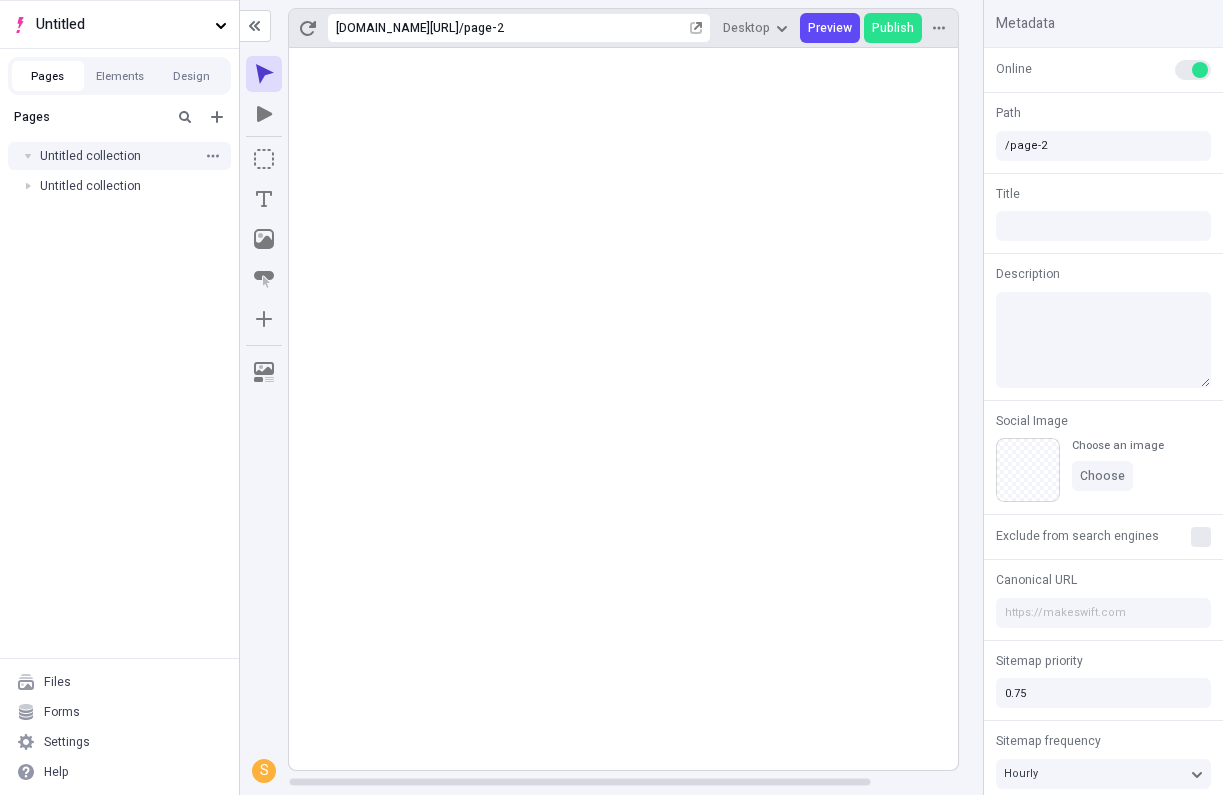 click at bounding box center [28, 156] 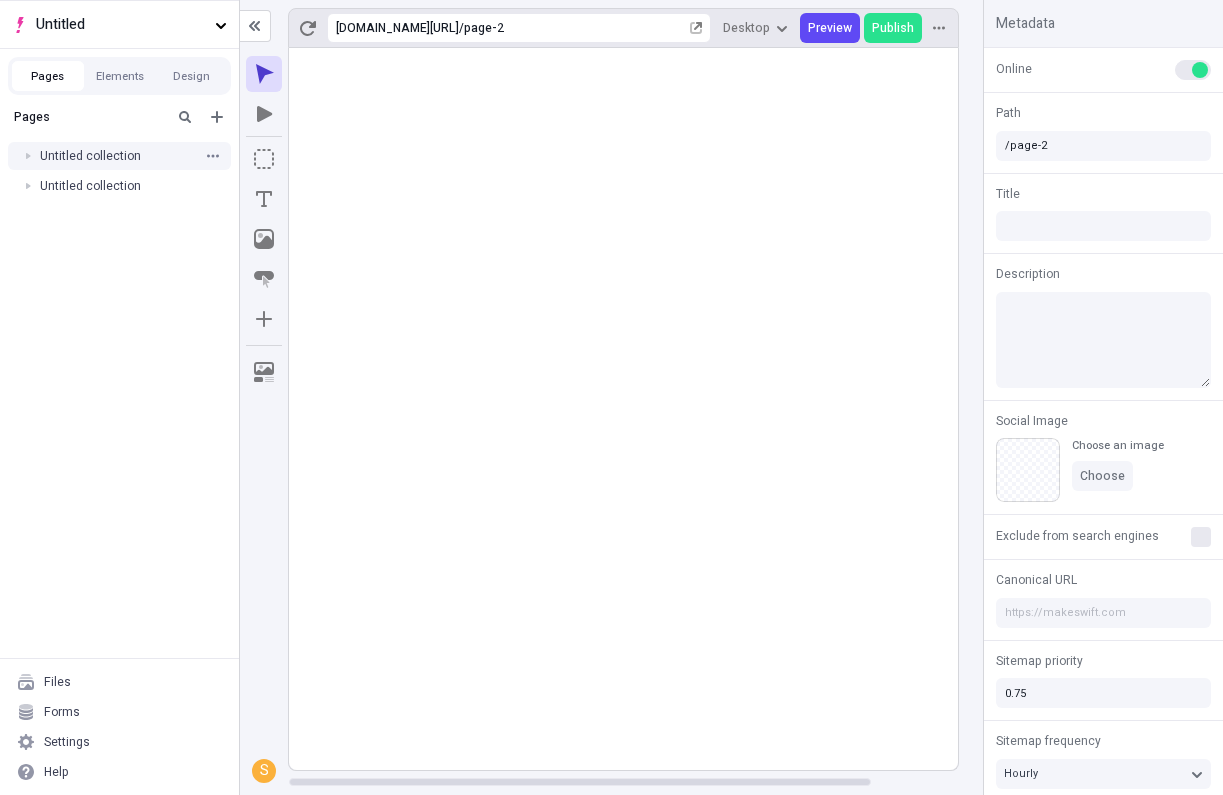 click at bounding box center [28, 156] 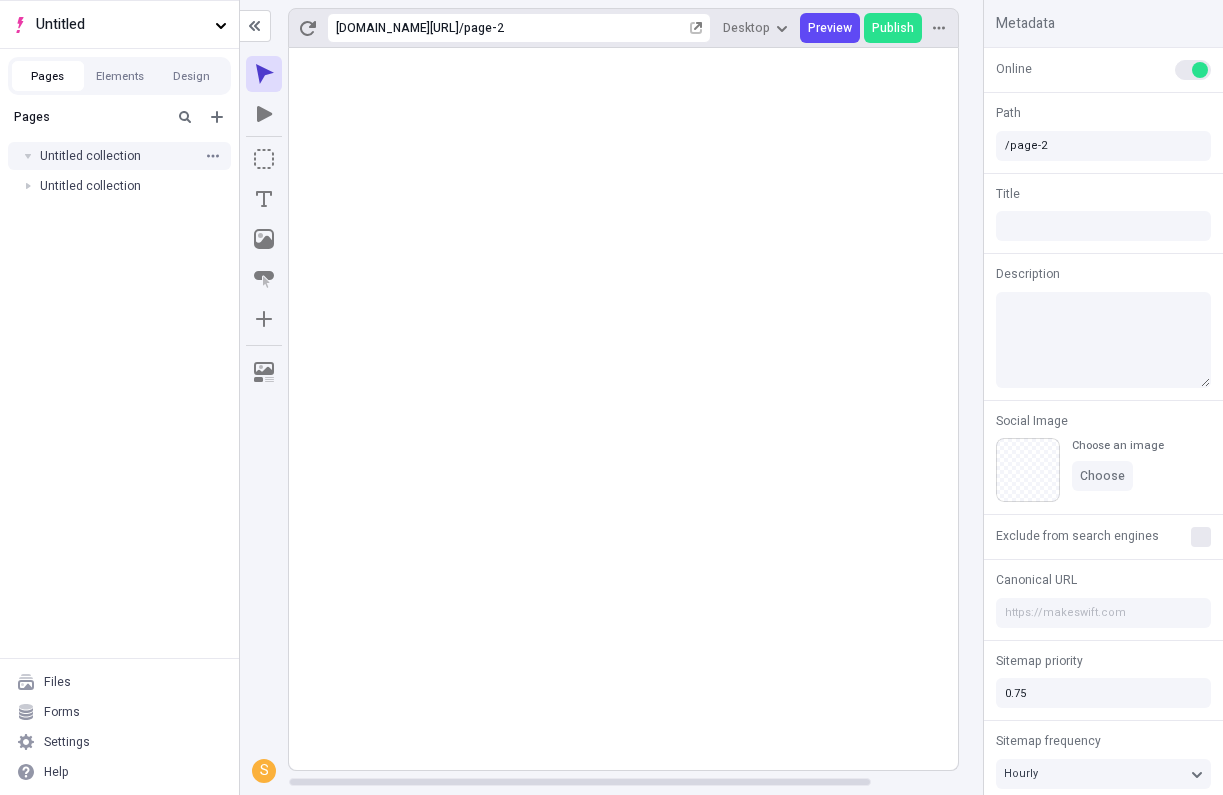 click on "Untitled collection" at bounding box center (119, 156) 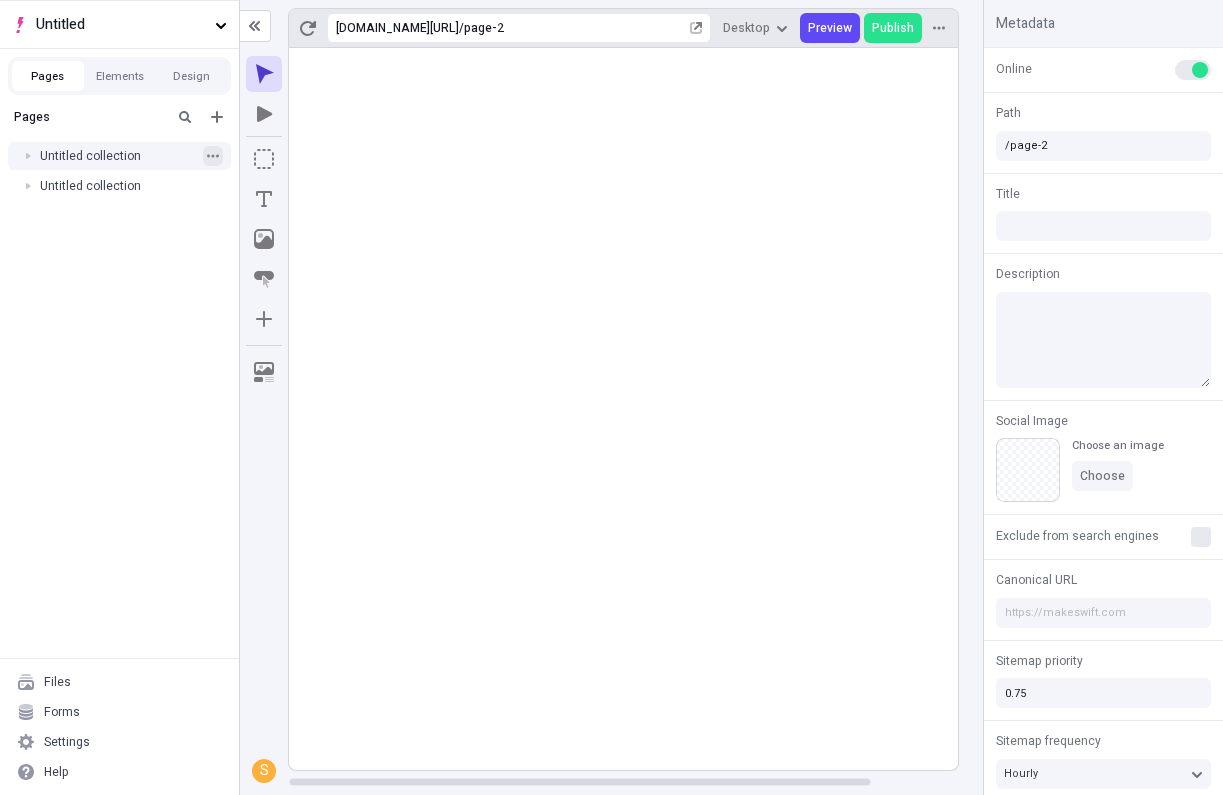 click at bounding box center (213, 156) 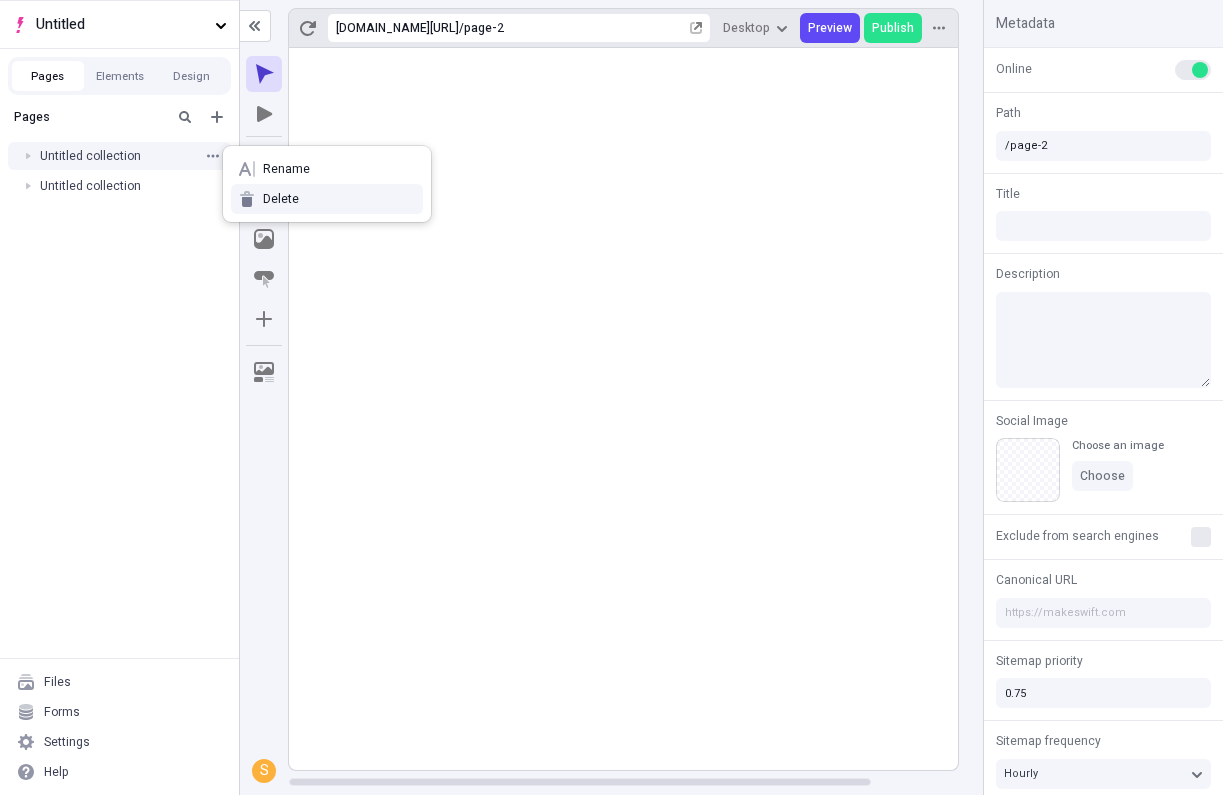 click 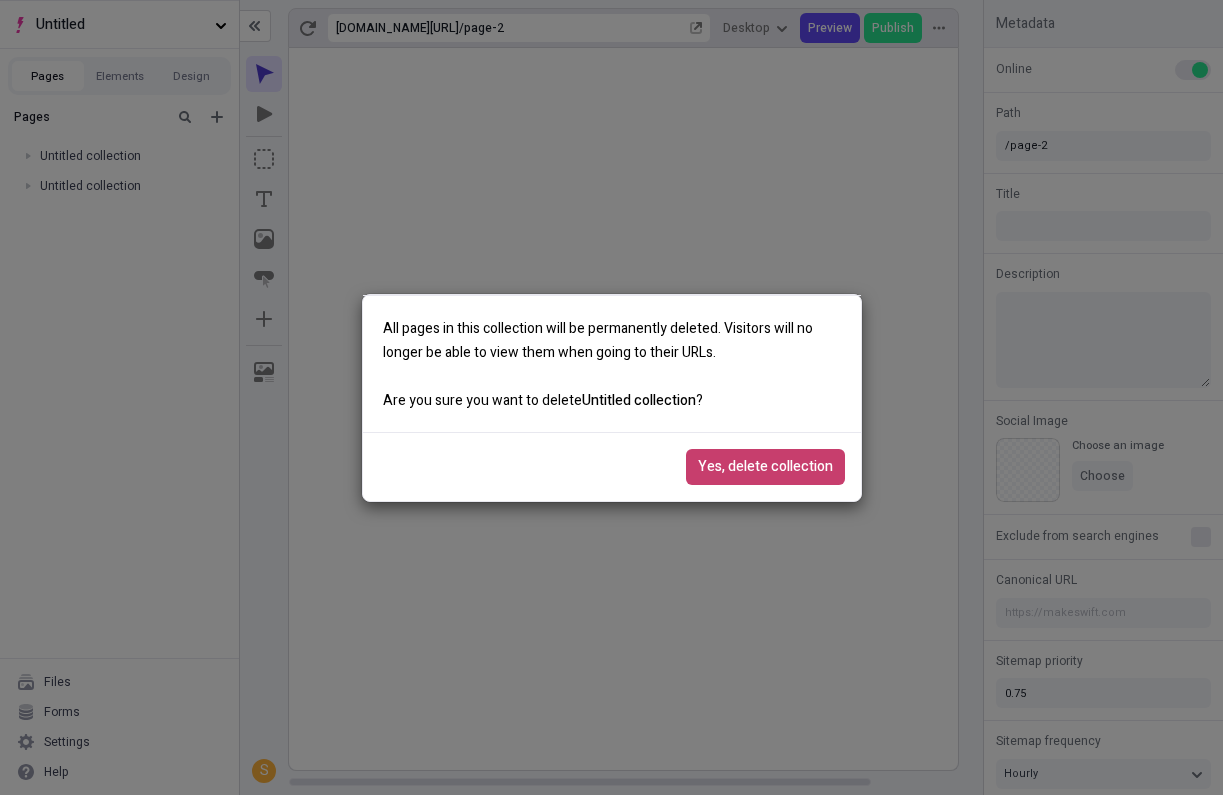 click on "Yes, delete collection" at bounding box center [765, 467] 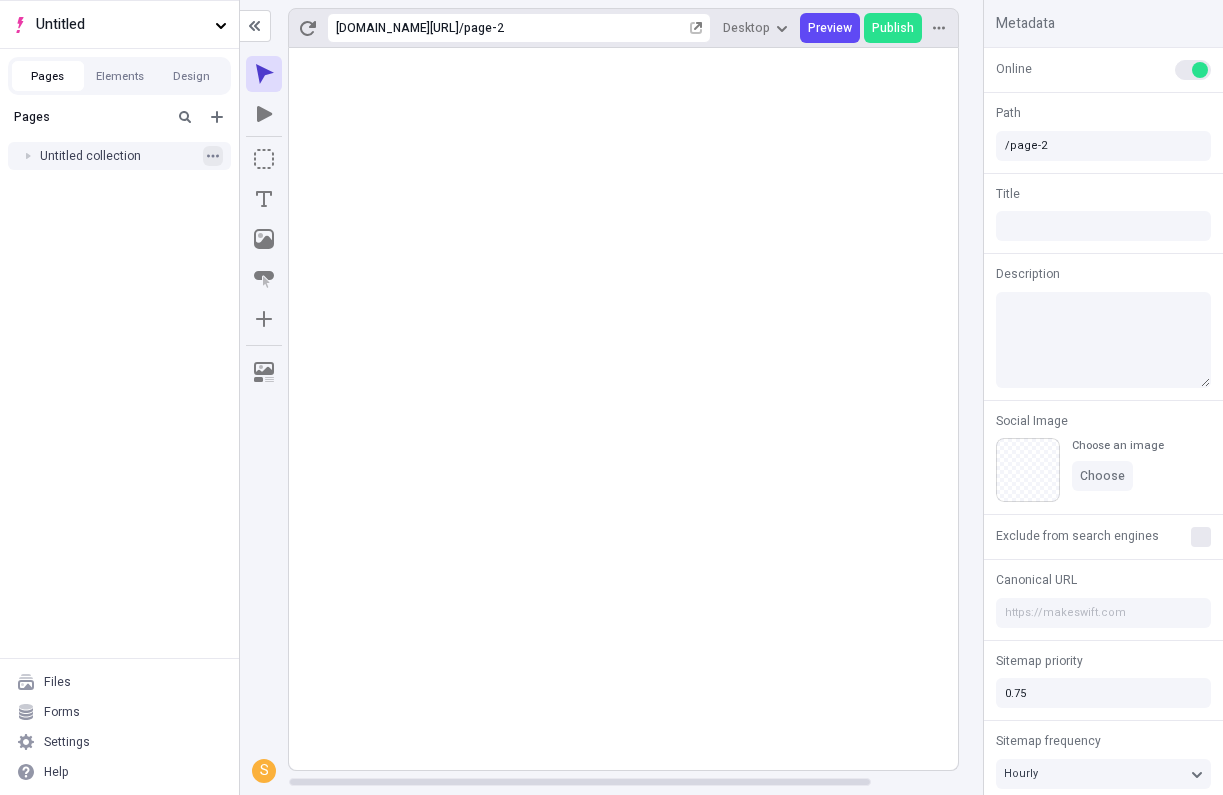 click at bounding box center [213, 156] 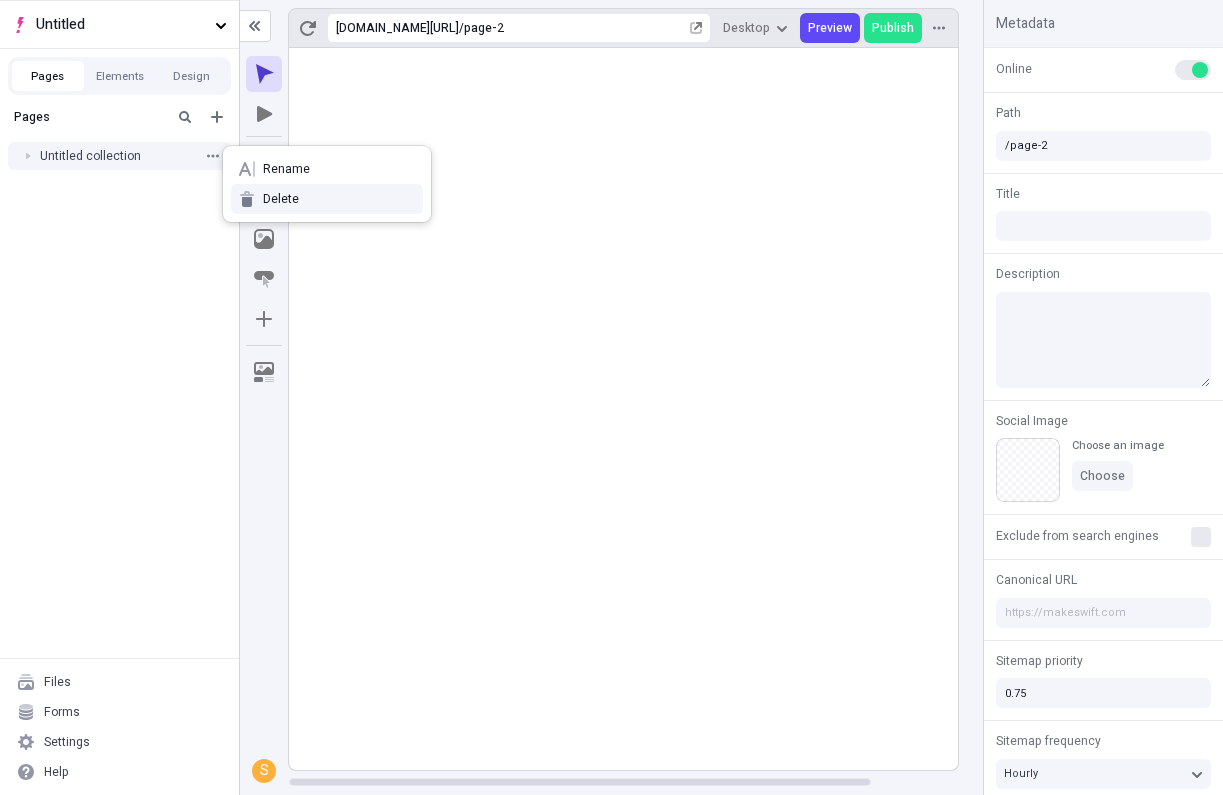 click on "Delete" at bounding box center [339, 199] 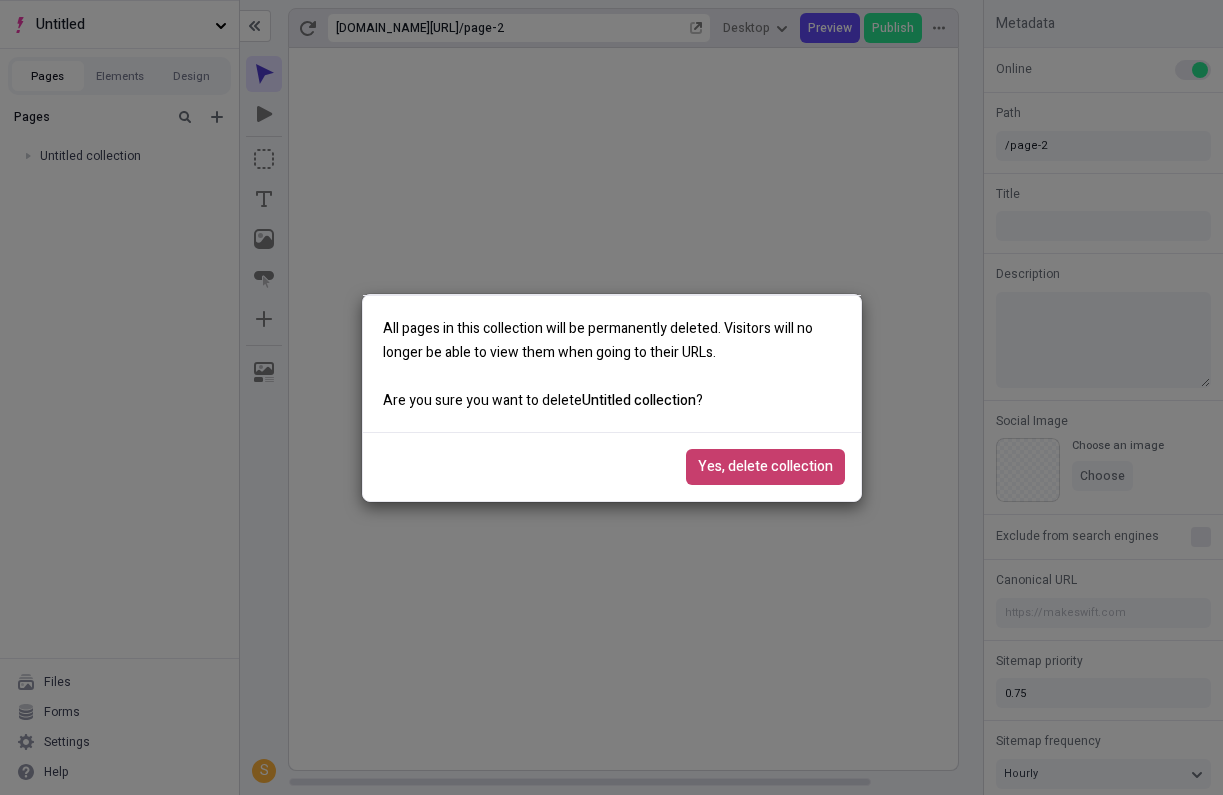 click on "Yes, delete collection" at bounding box center (765, 467) 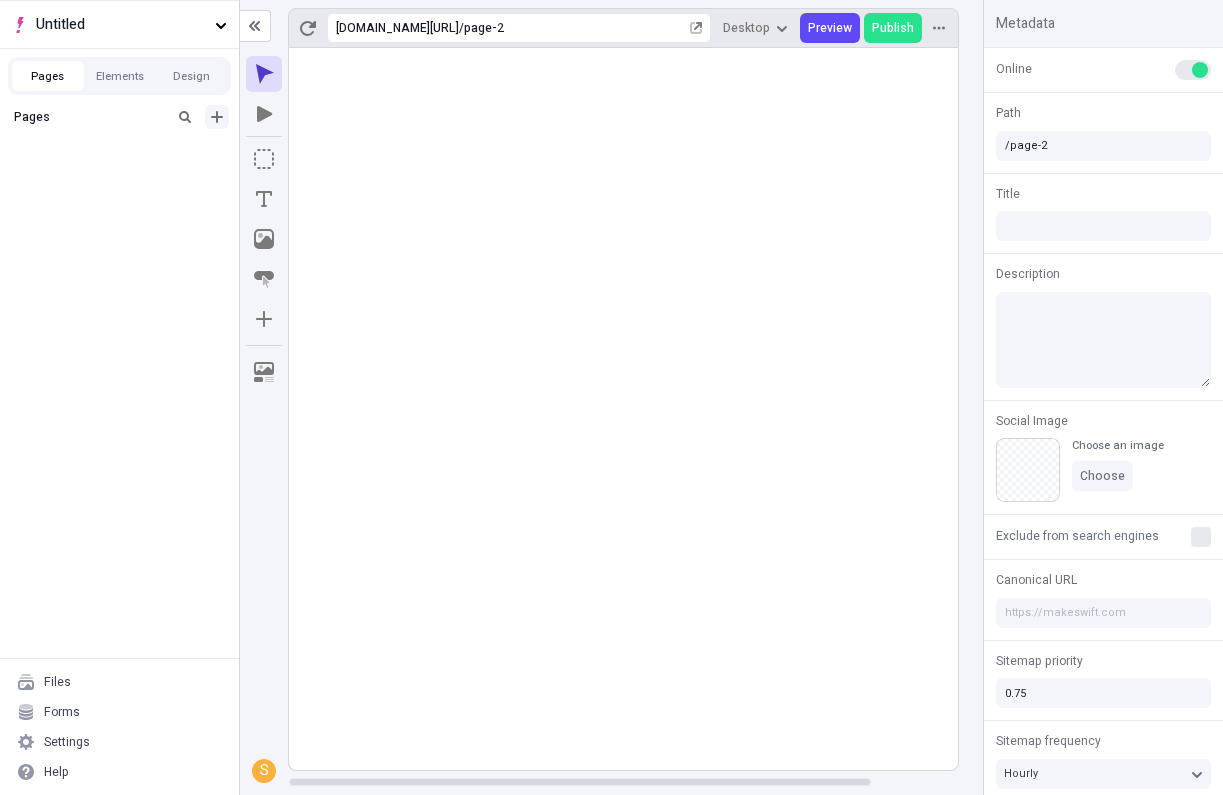 click 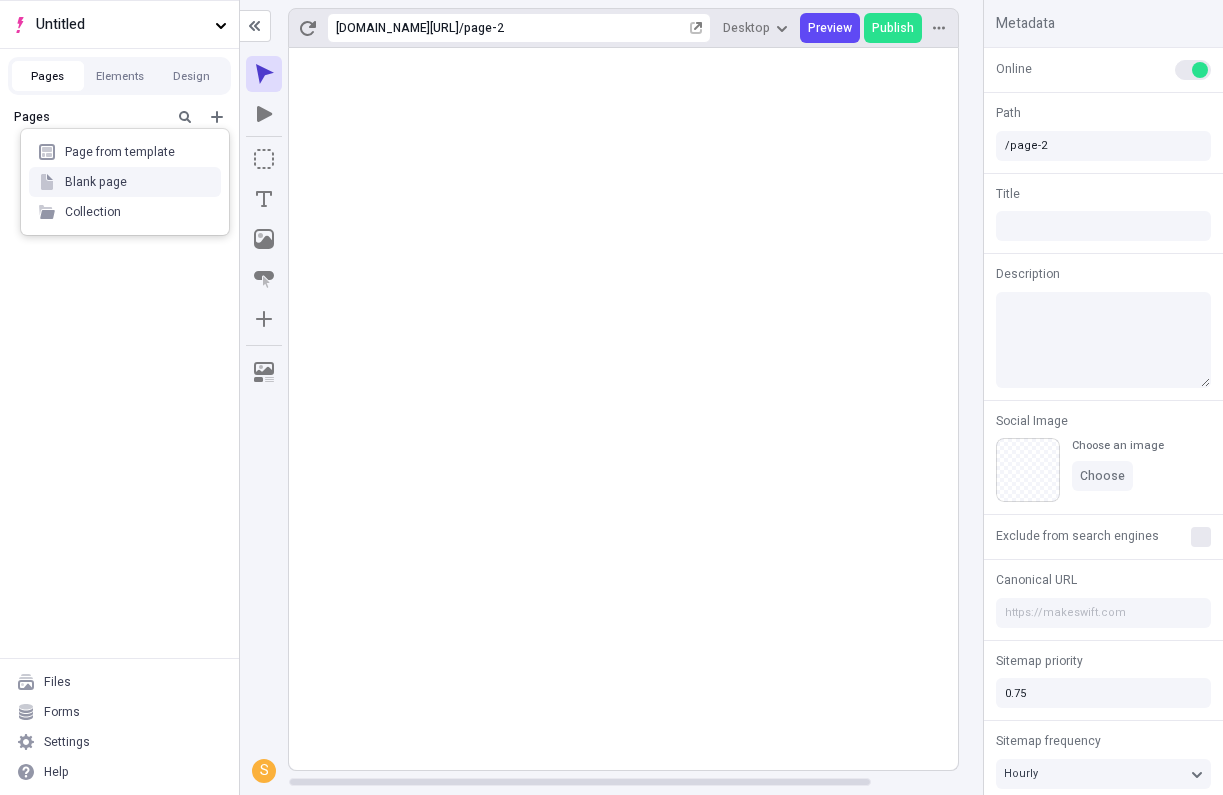 click on "Blank page" at bounding box center [125, 182] 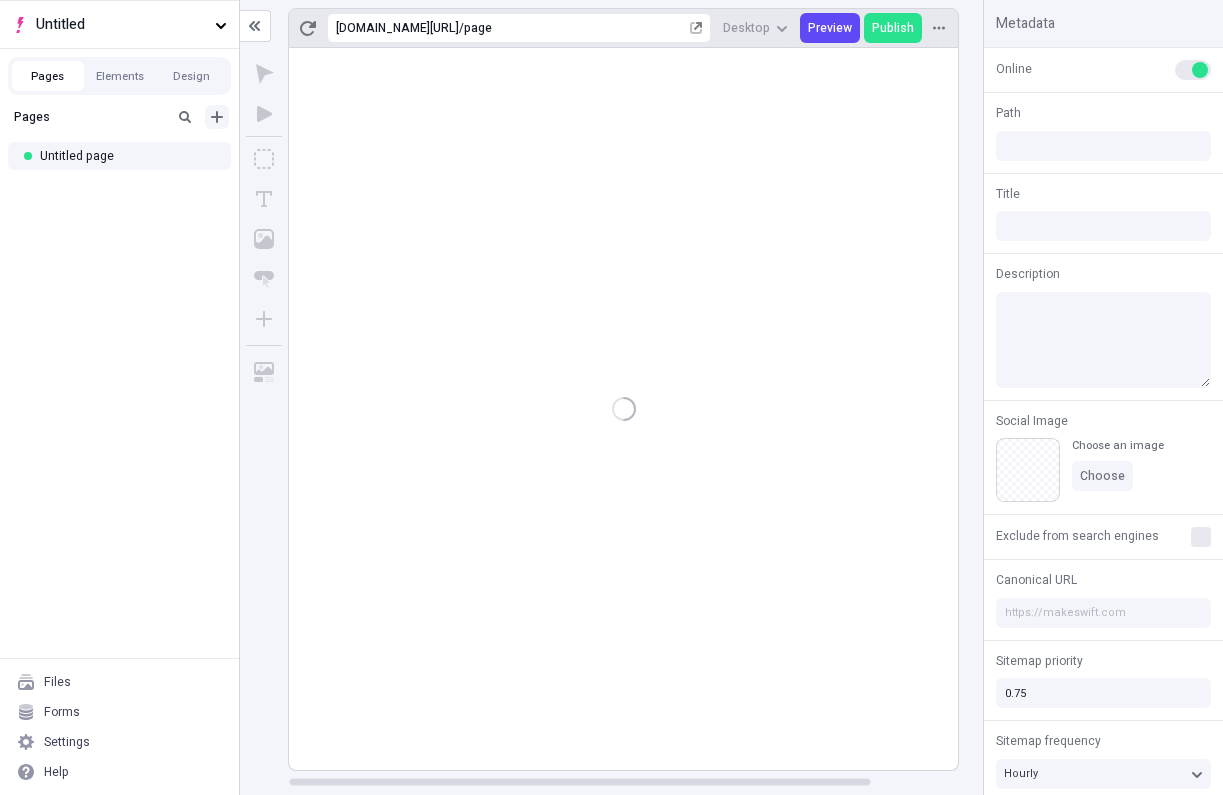 click at bounding box center (217, 117) 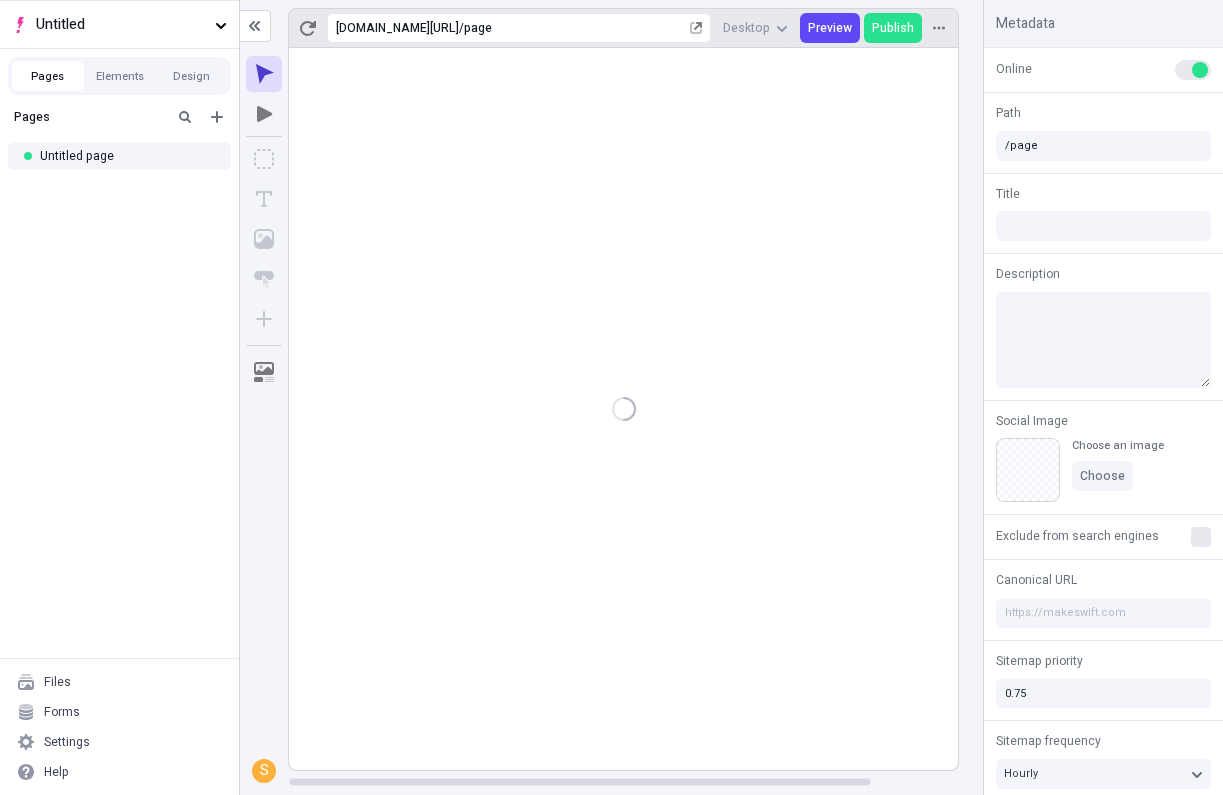 click on "Pages Untitled page" at bounding box center [119, 378] 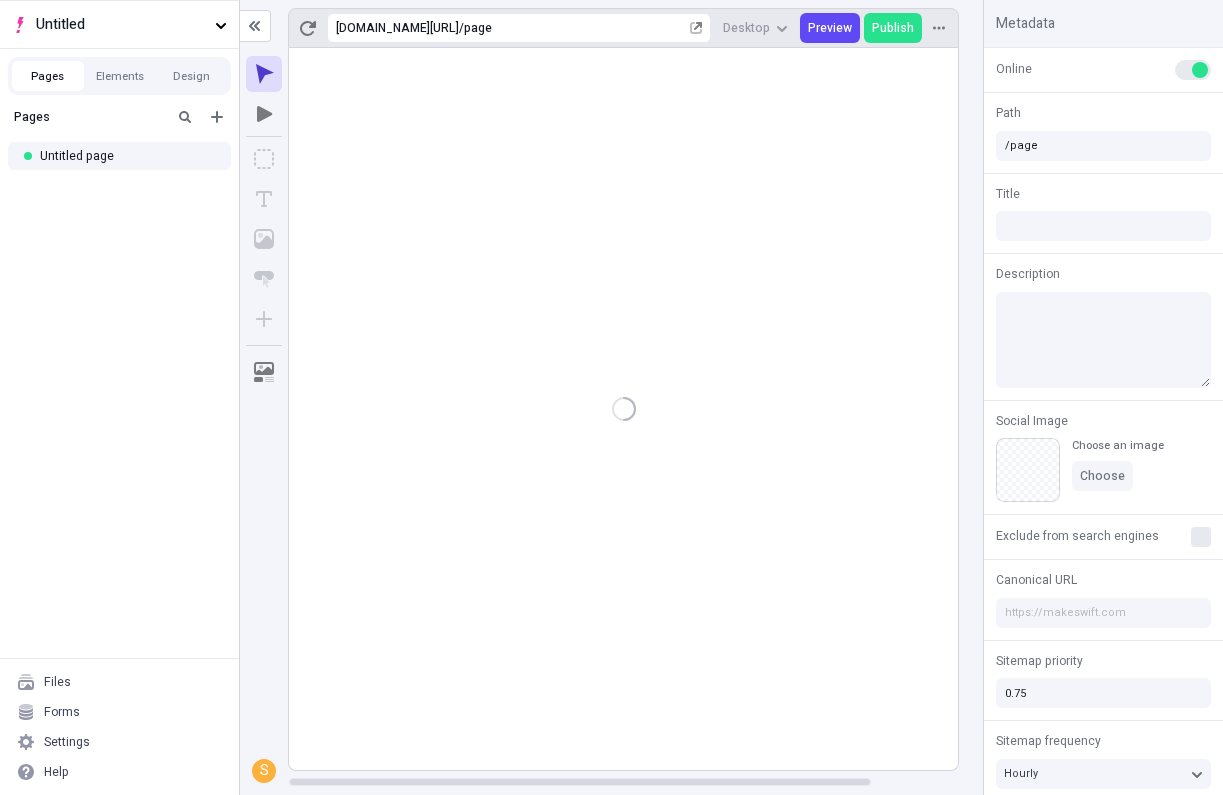click 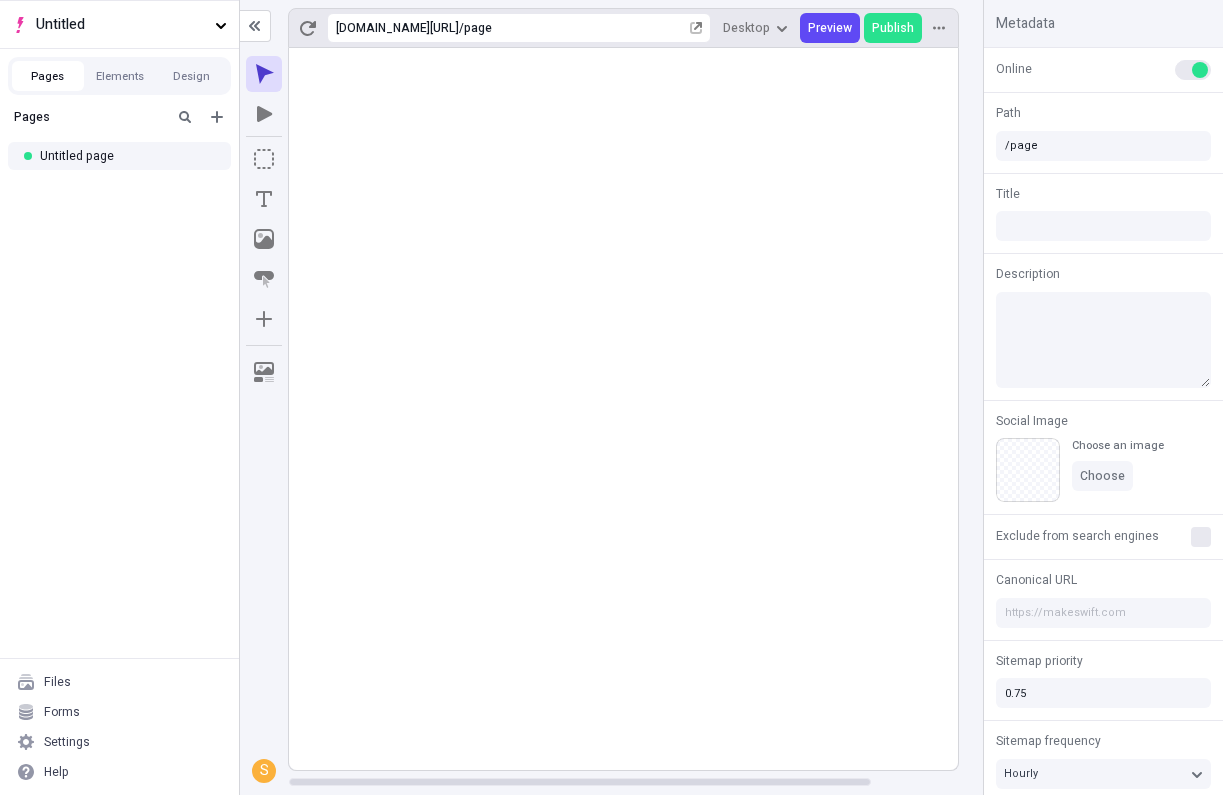 click 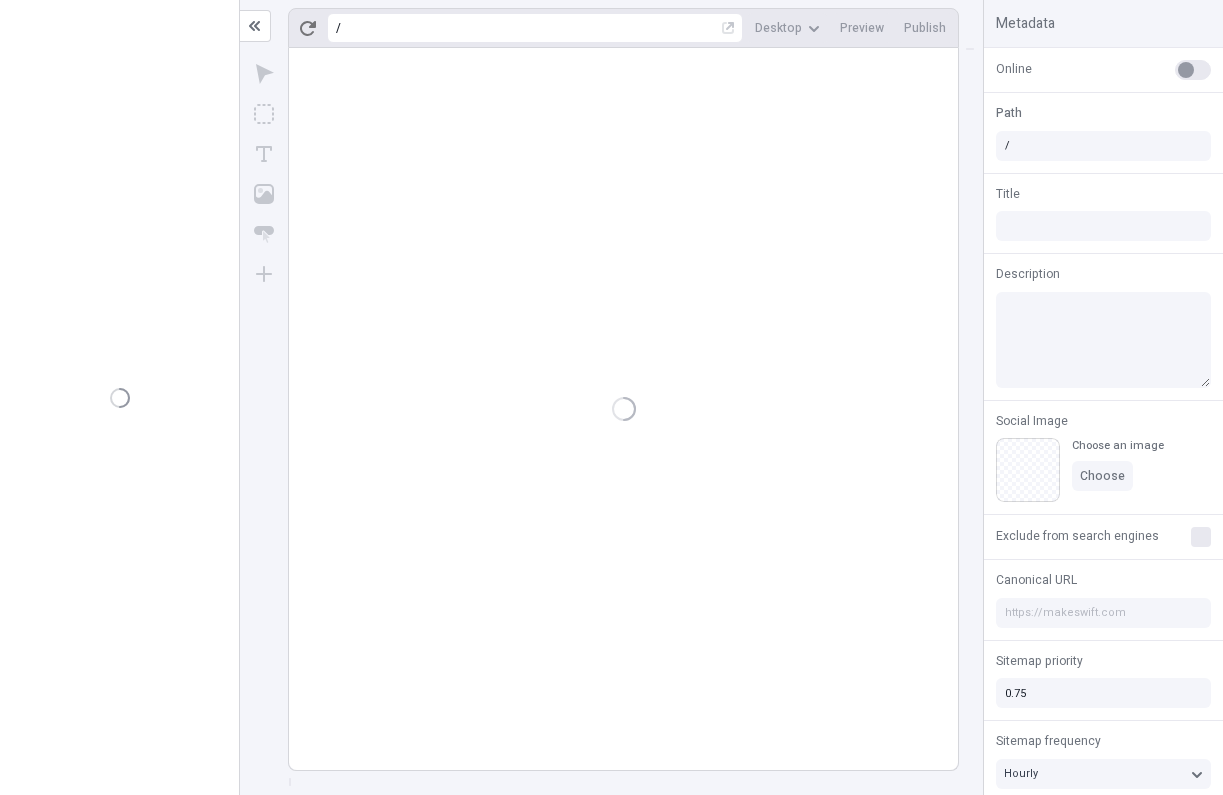scroll, scrollTop: 0, scrollLeft: 0, axis: both 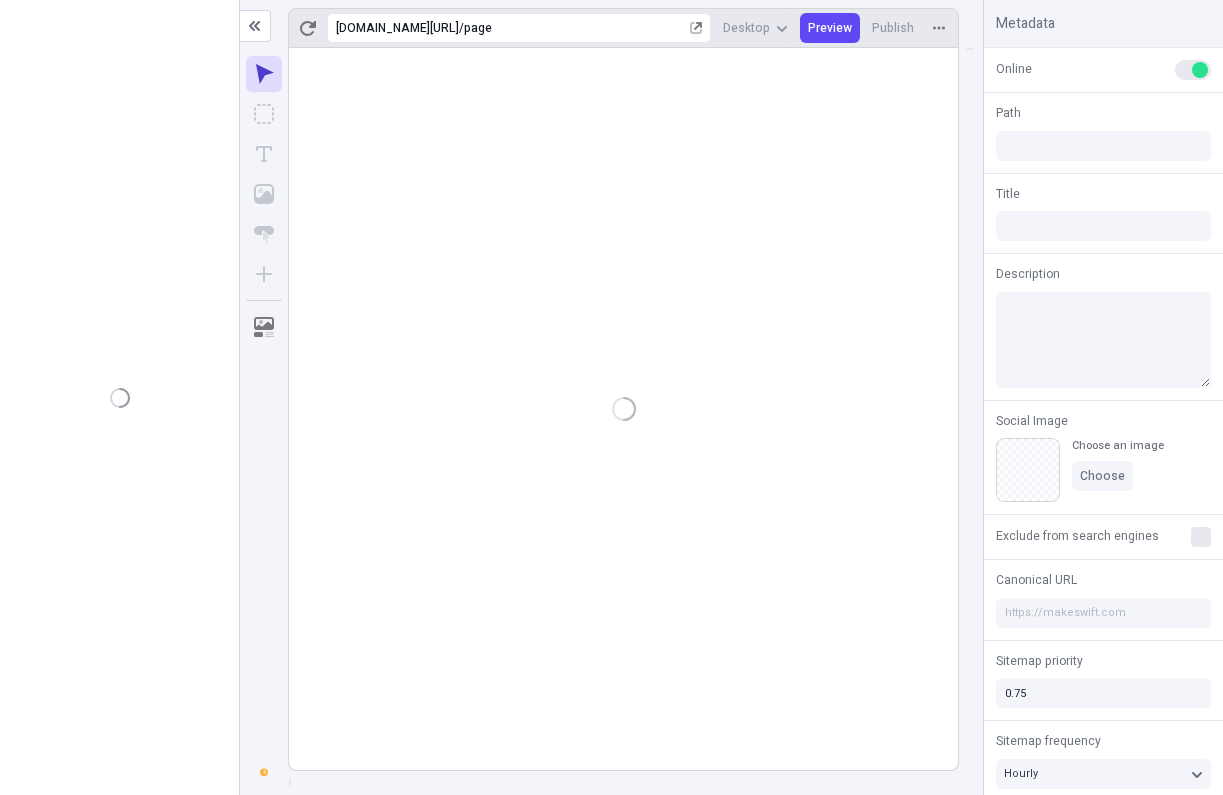 type on "/page" 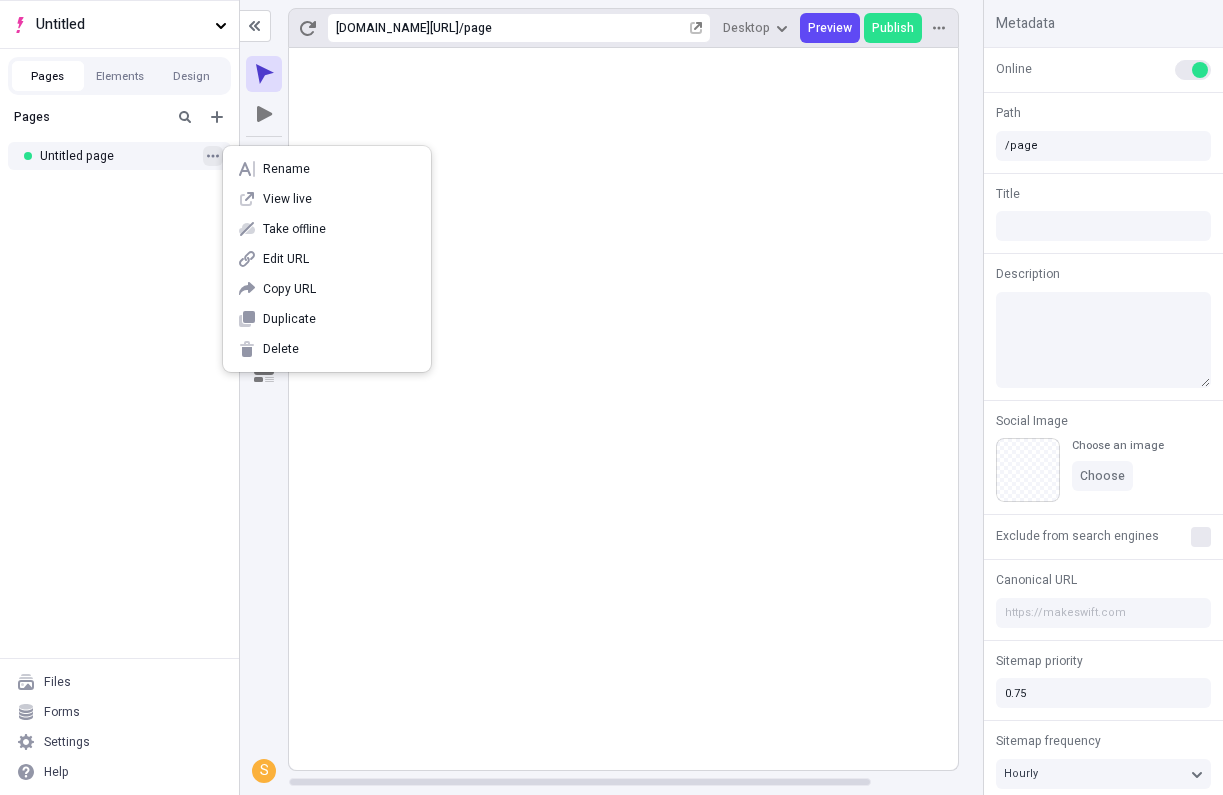 click 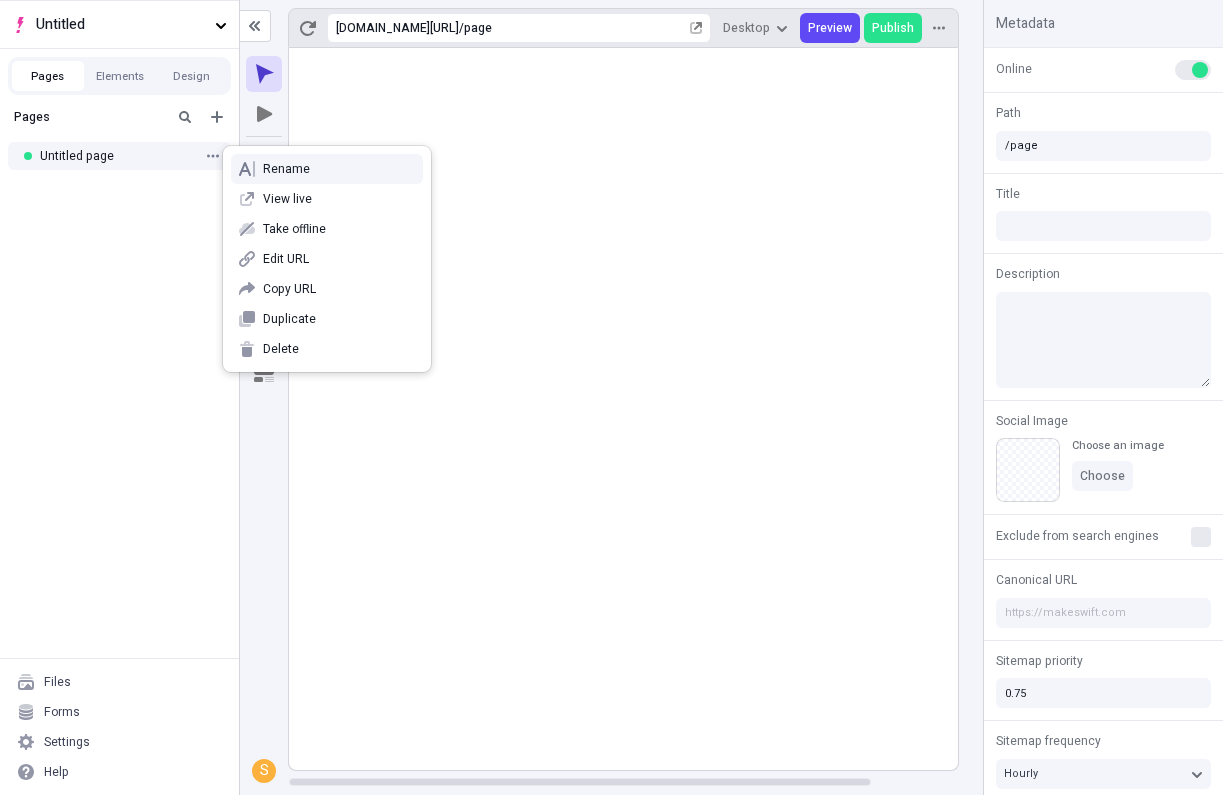 click on "Rename" at bounding box center (327, 169) 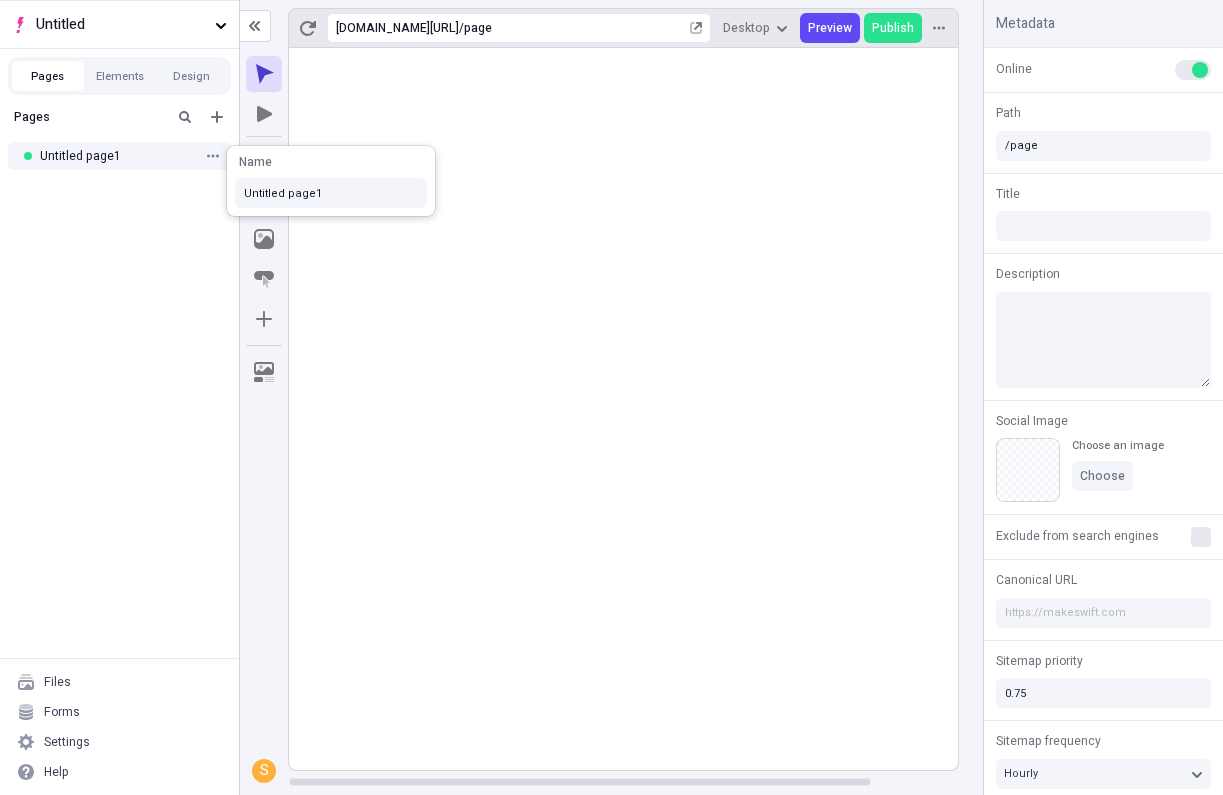 type on "Untitled page1" 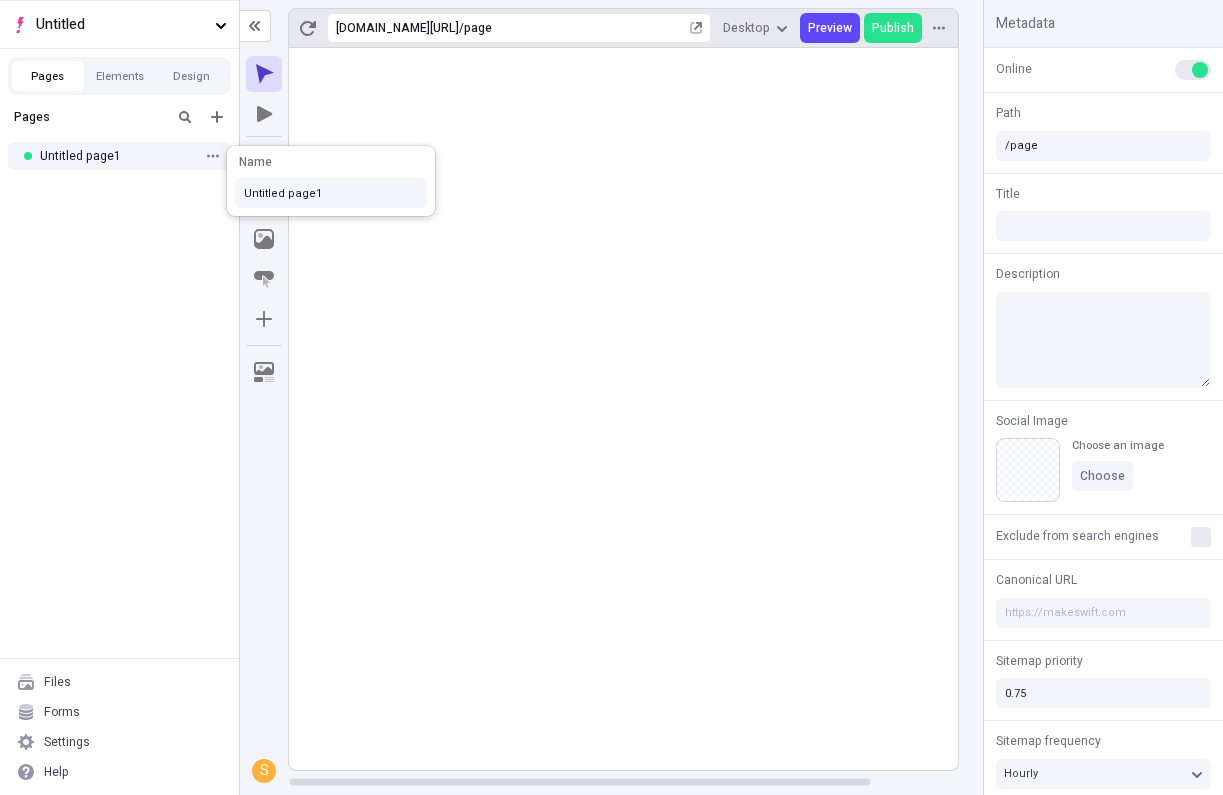 click on "Pages Untitled page1" at bounding box center [119, 378] 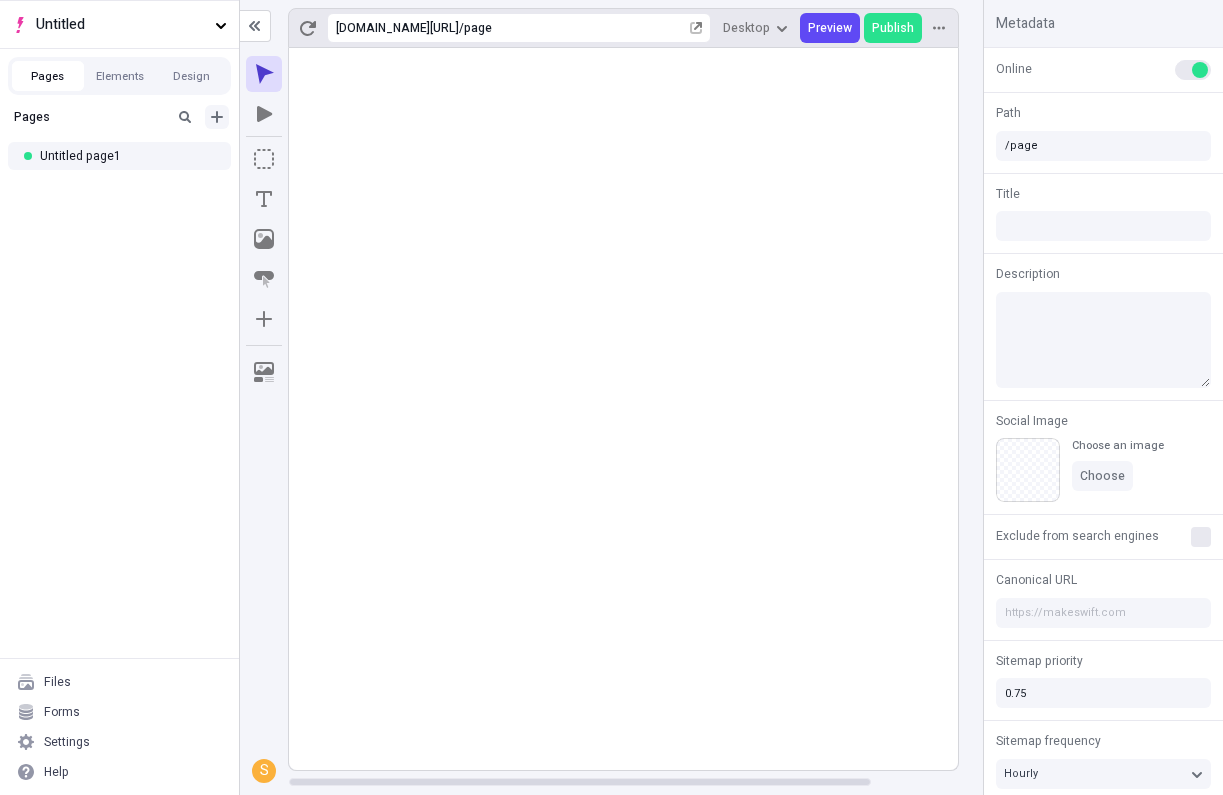 click 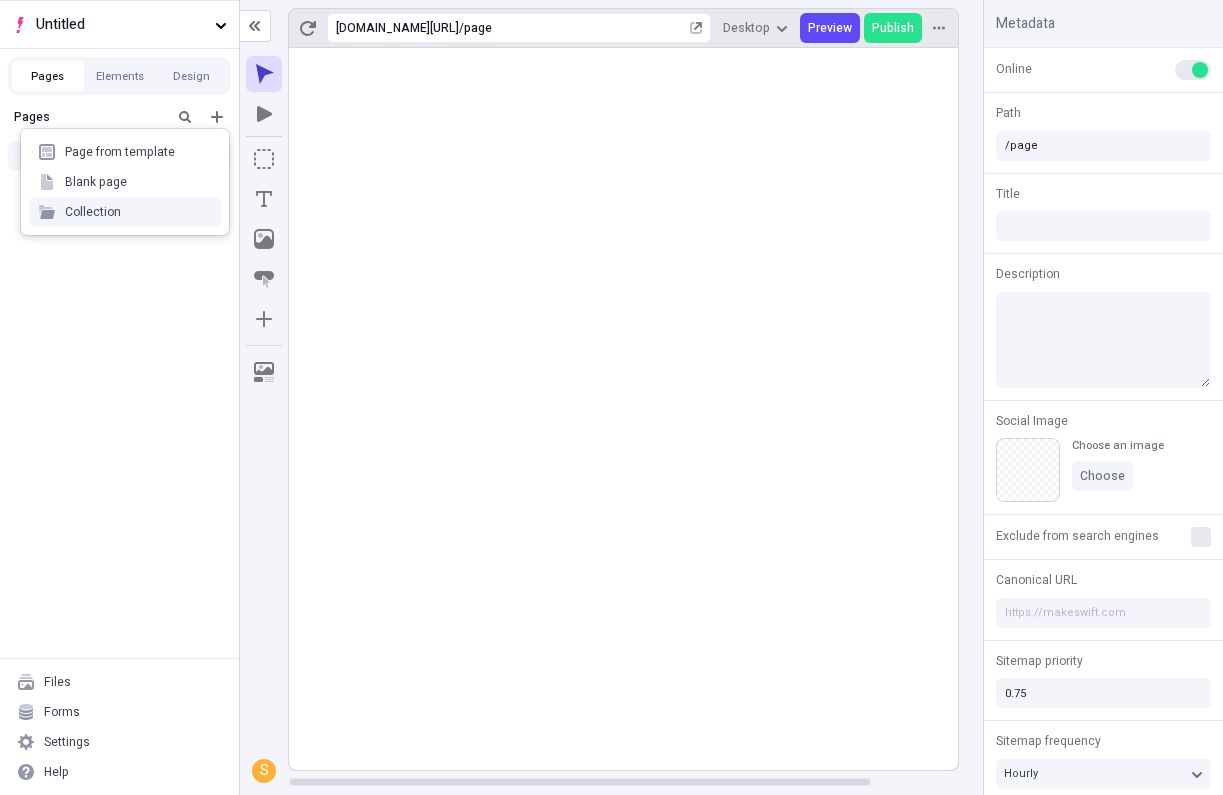 click on "Collection" at bounding box center [125, 212] 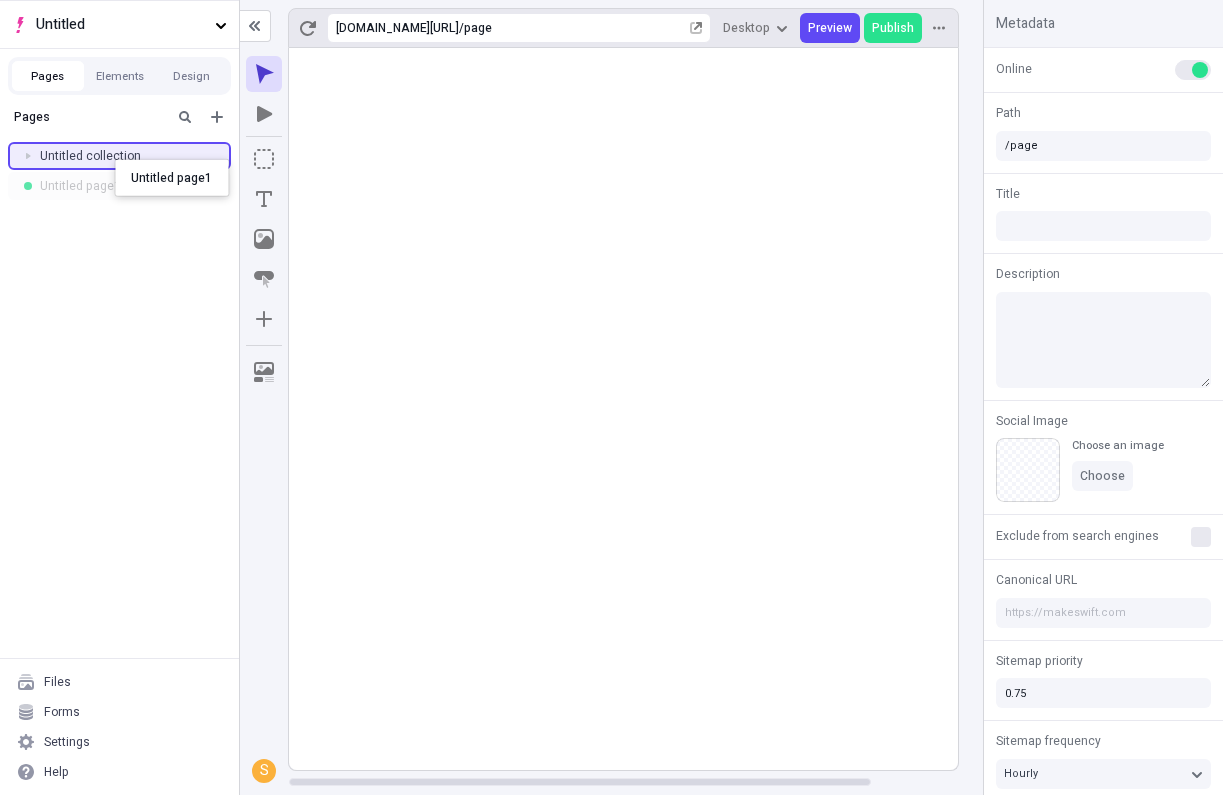 drag, startPoint x: 119, startPoint y: 191, endPoint x: 113, endPoint y: 158, distance: 33.54102 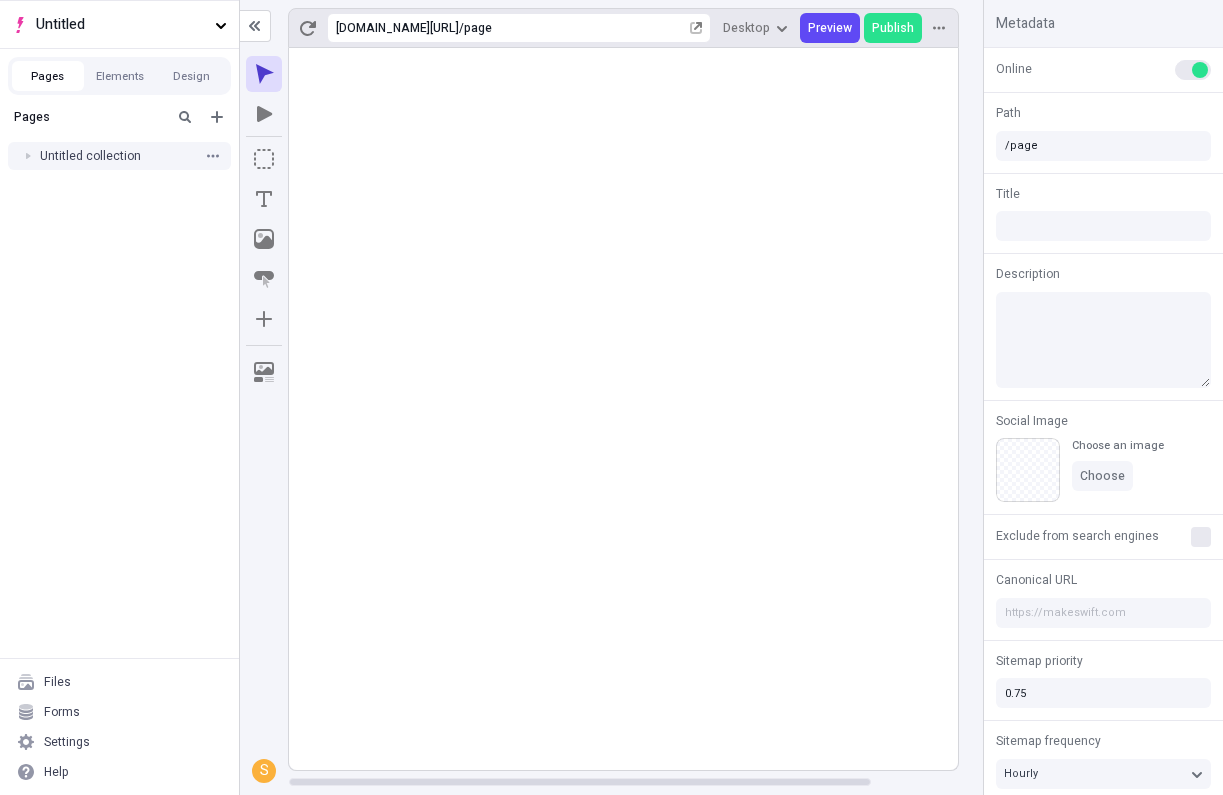click on "Untitled collection" at bounding box center (119, 156) 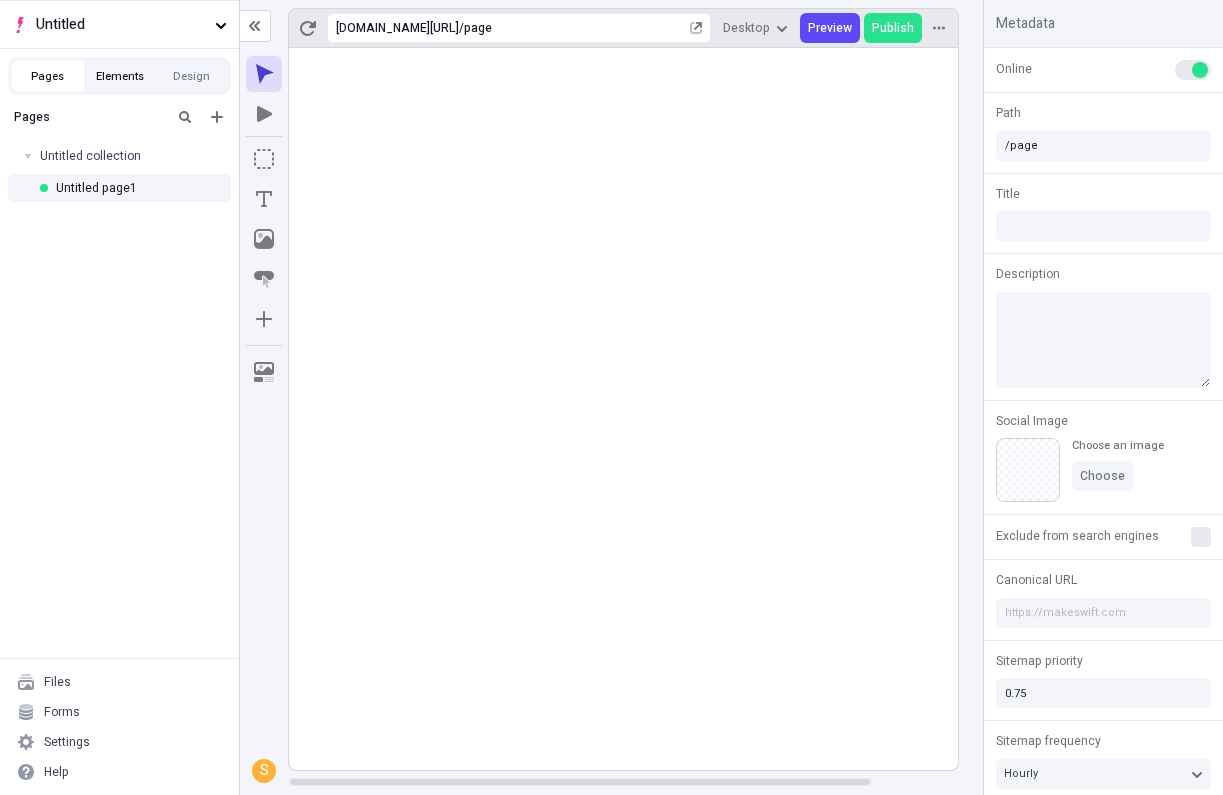 click on "Elements" at bounding box center (120, 76) 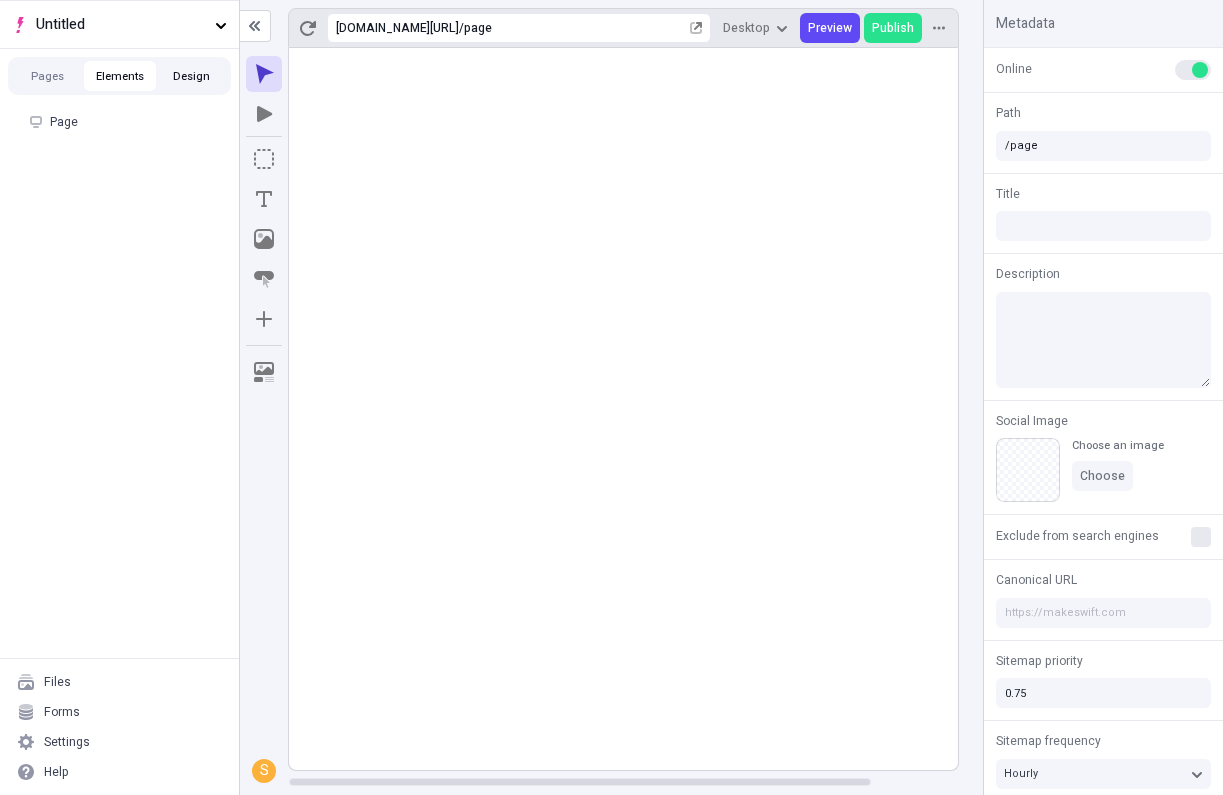 click on "Design" at bounding box center (192, 76) 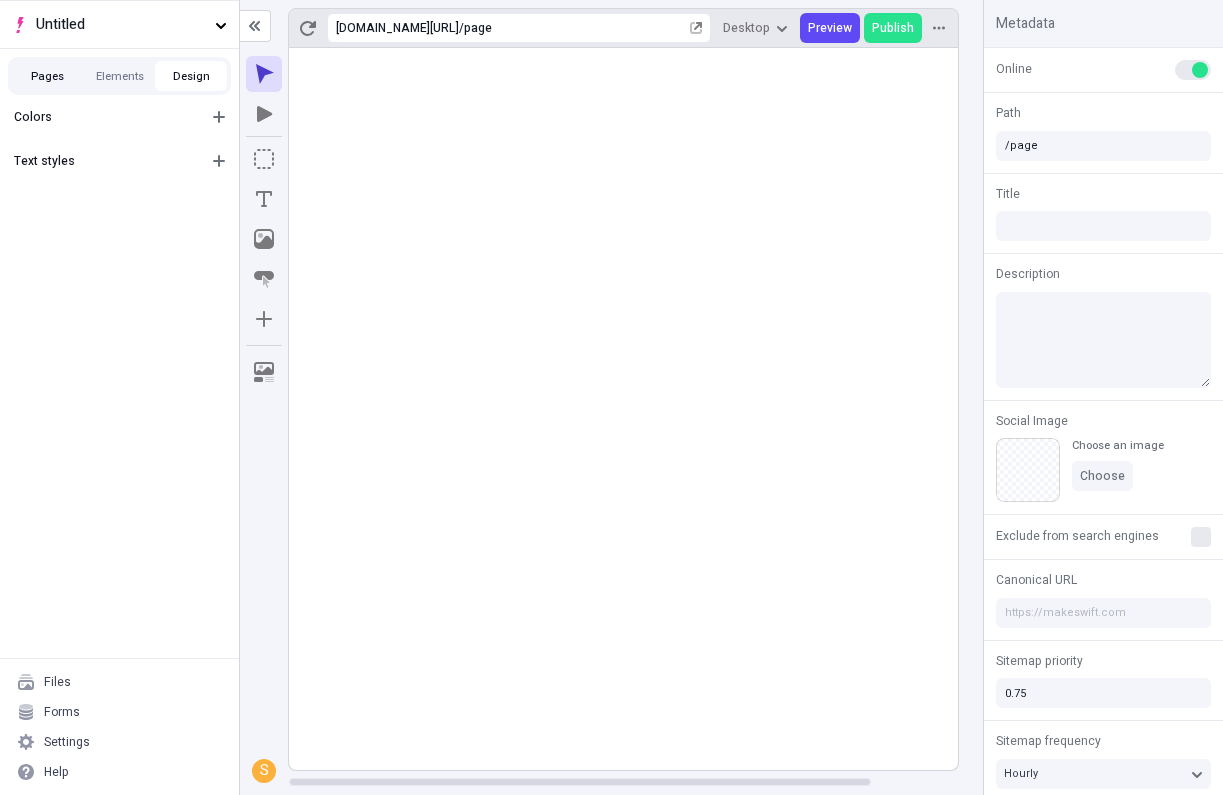 click on "Pages" at bounding box center [48, 76] 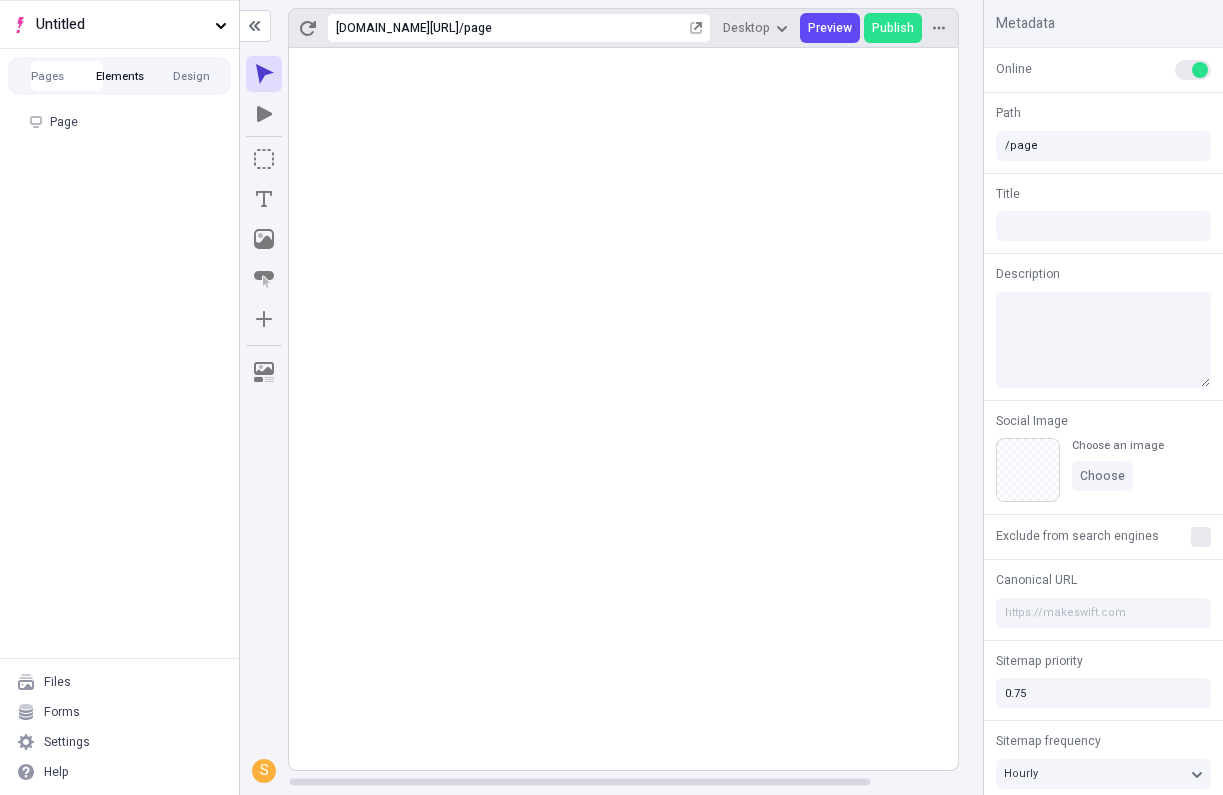 click on "Elements" at bounding box center (120, 76) 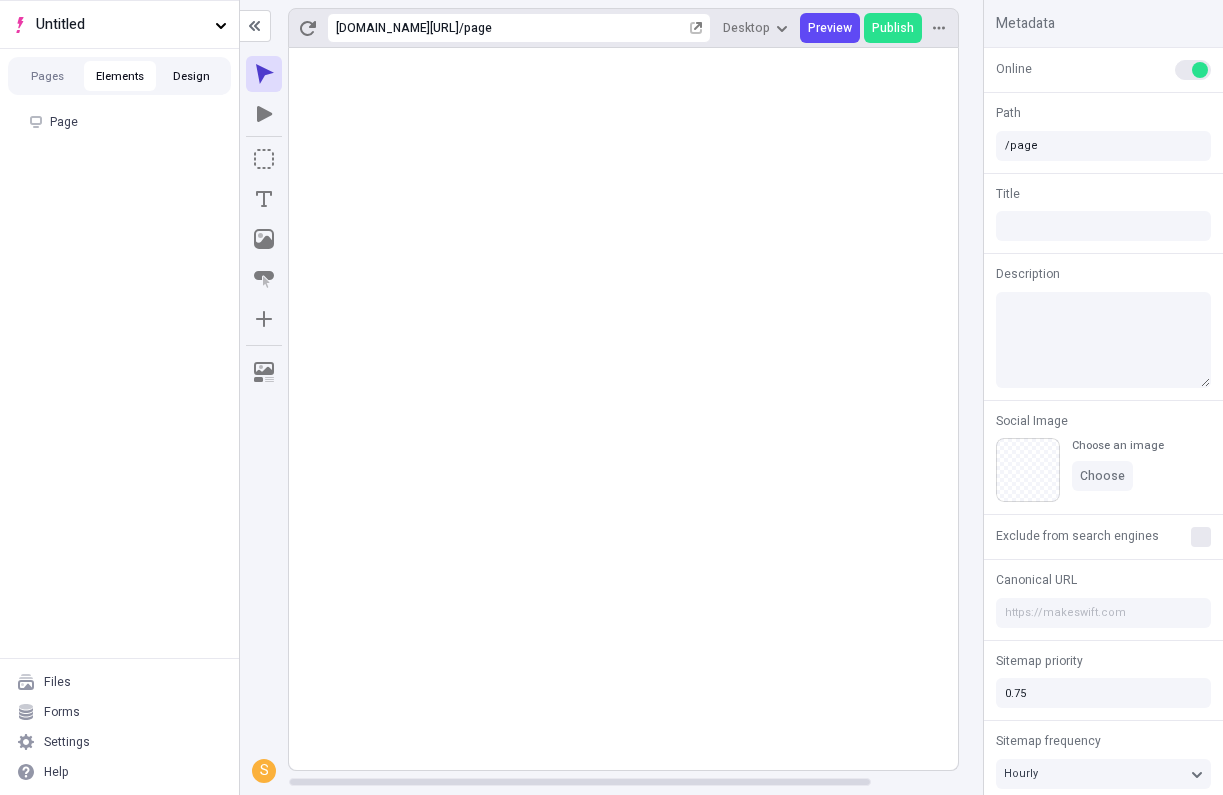 click on "Design" at bounding box center (192, 76) 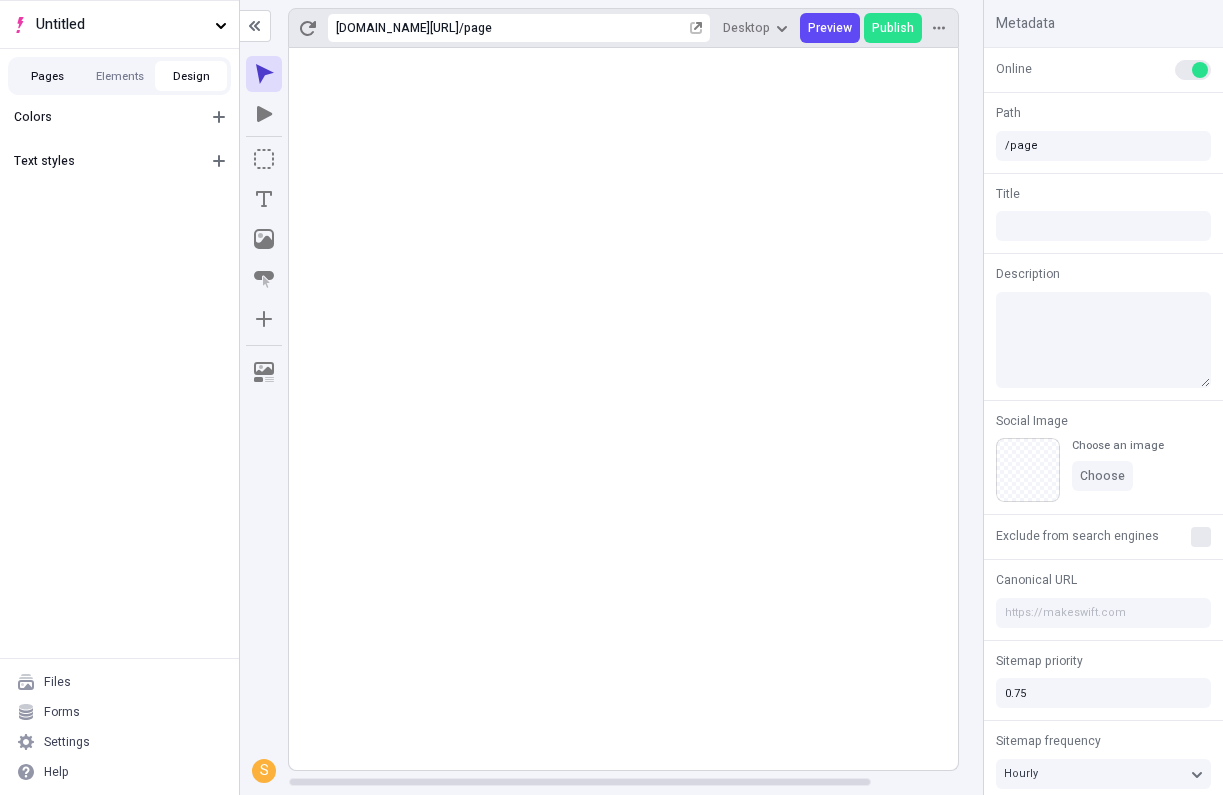 click on "Pages" at bounding box center (48, 76) 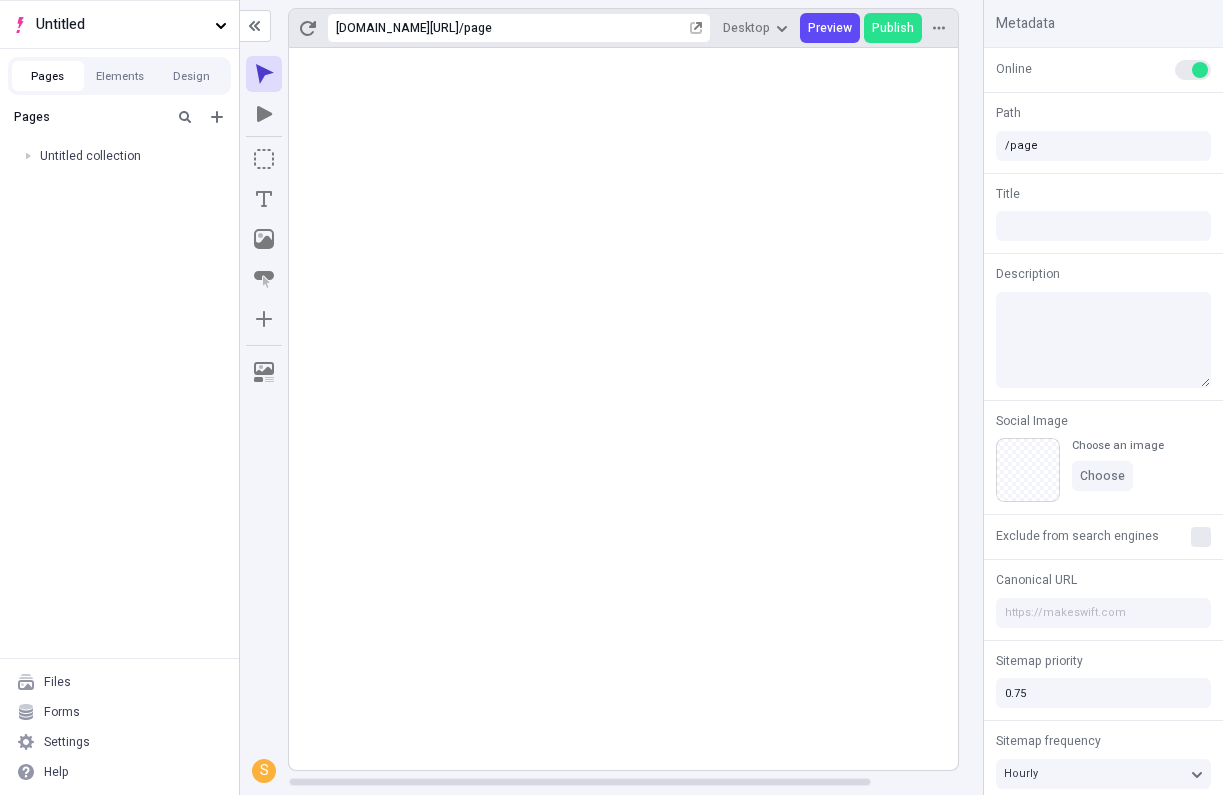 click at bounding box center [0, 0] 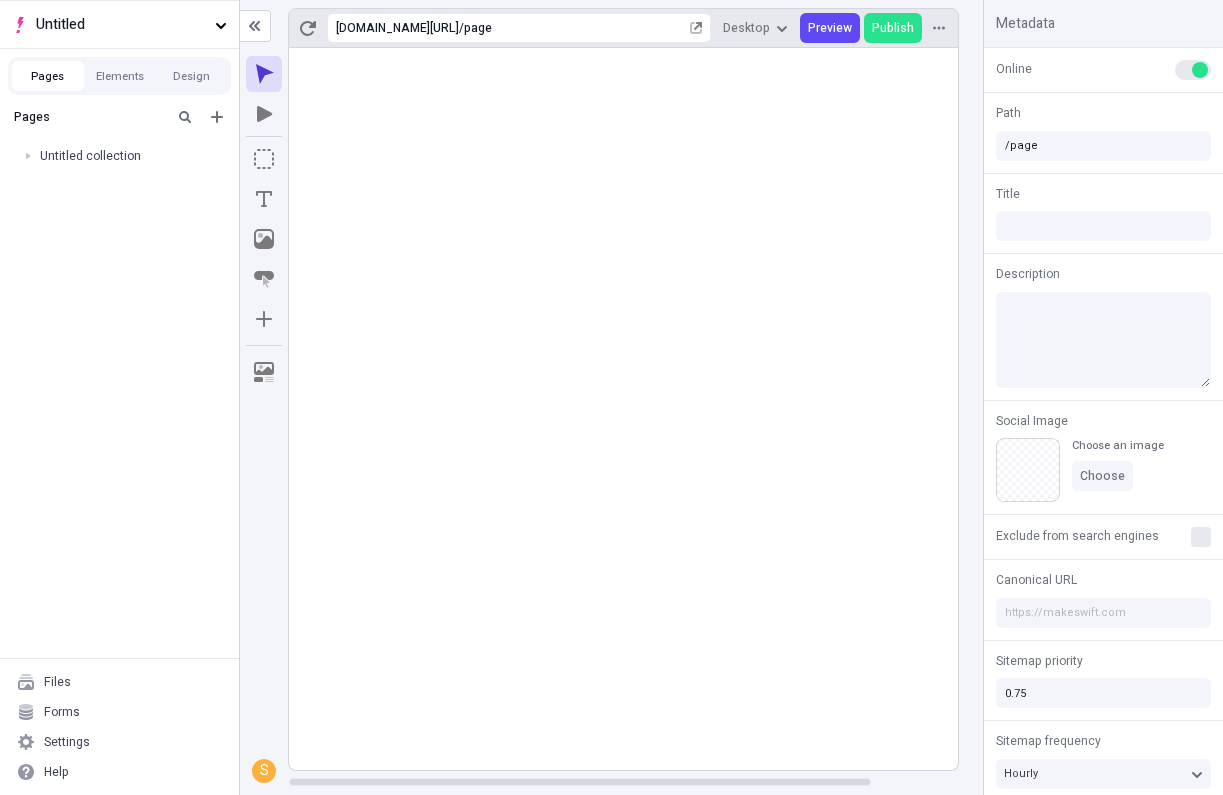 click 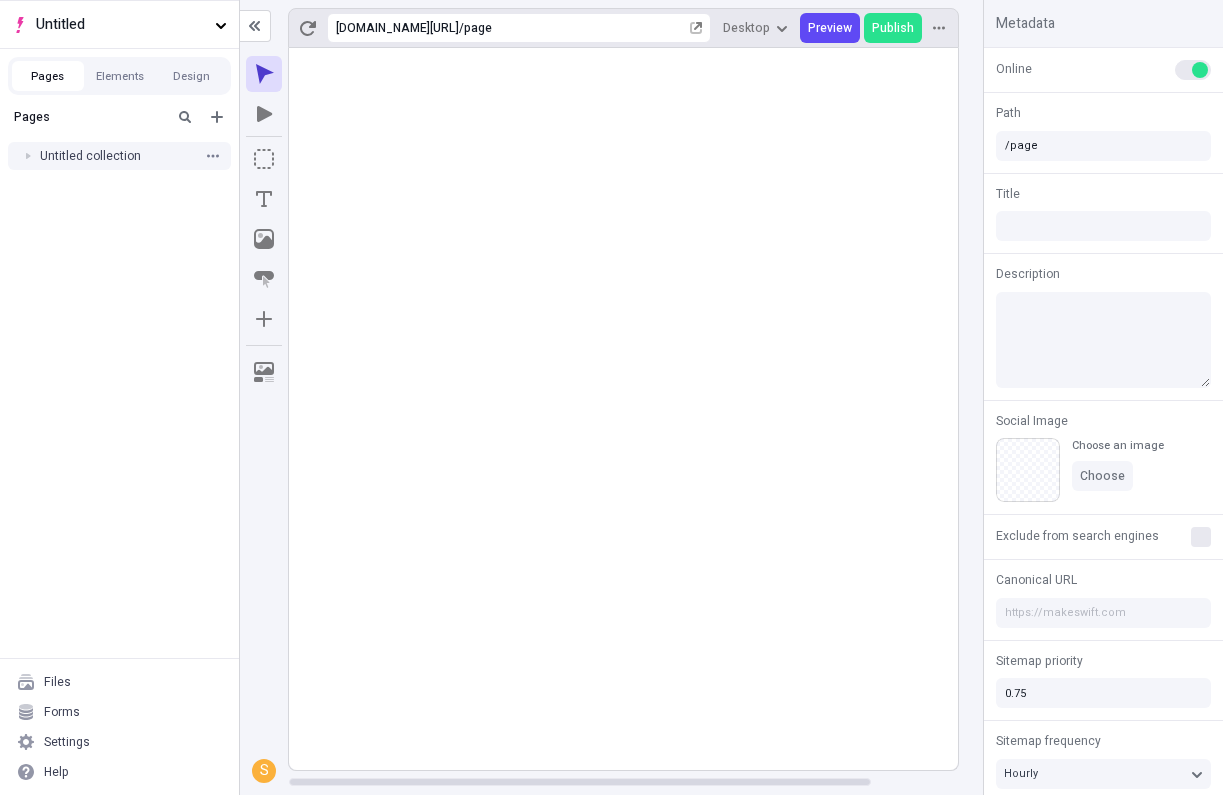 click on "Untitled collection" at bounding box center [117, 156] 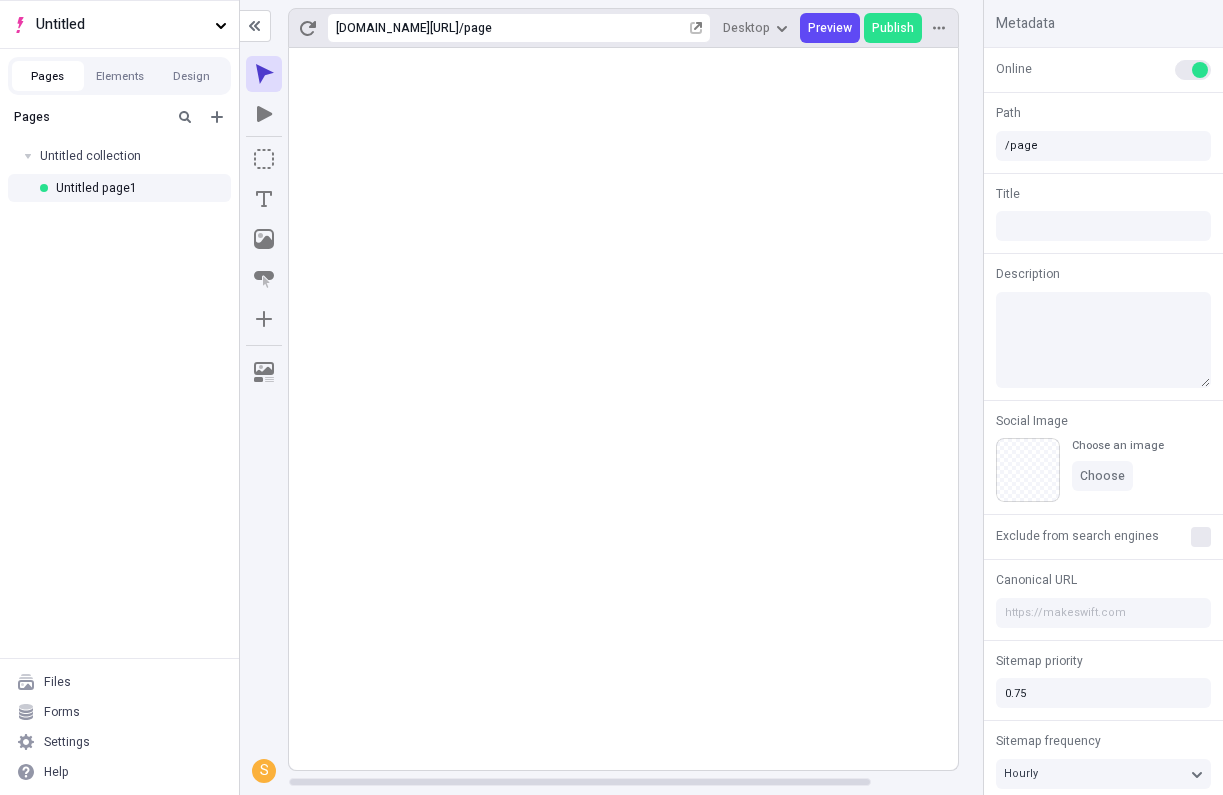 click at bounding box center (0, 0) 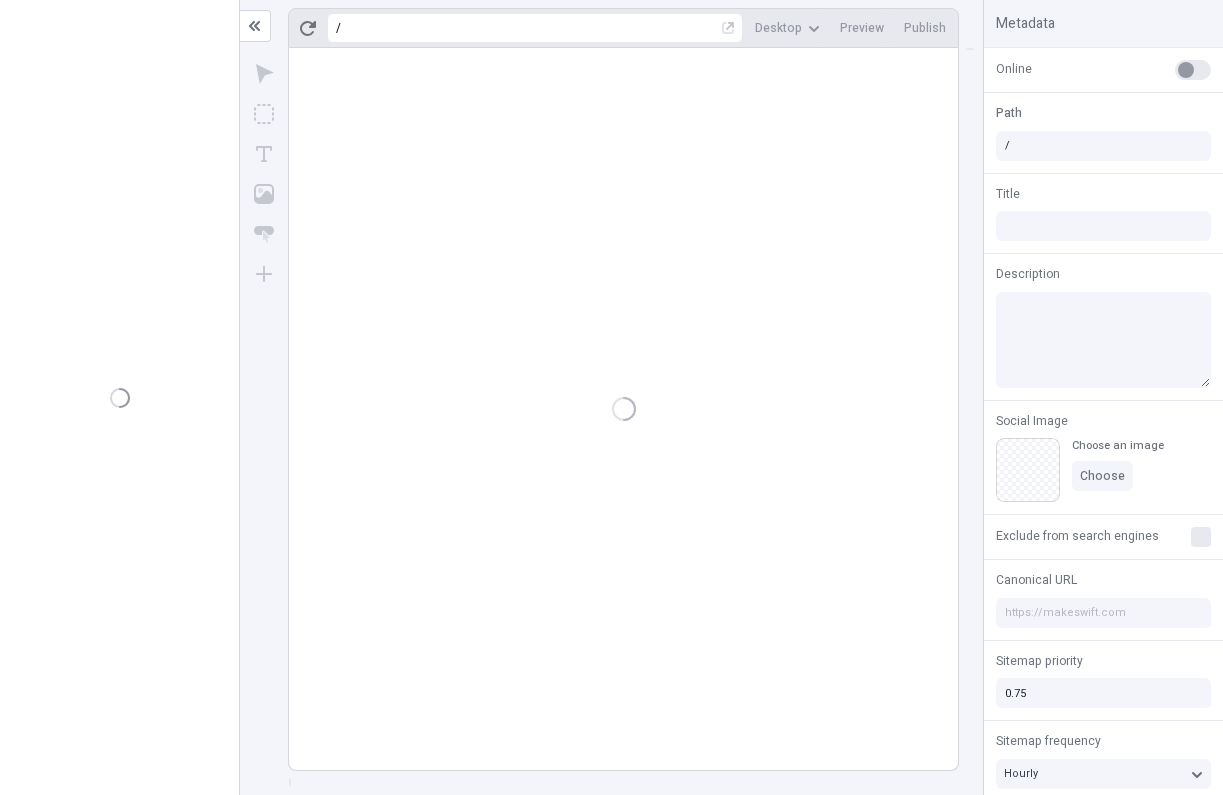 scroll, scrollTop: 0, scrollLeft: 0, axis: both 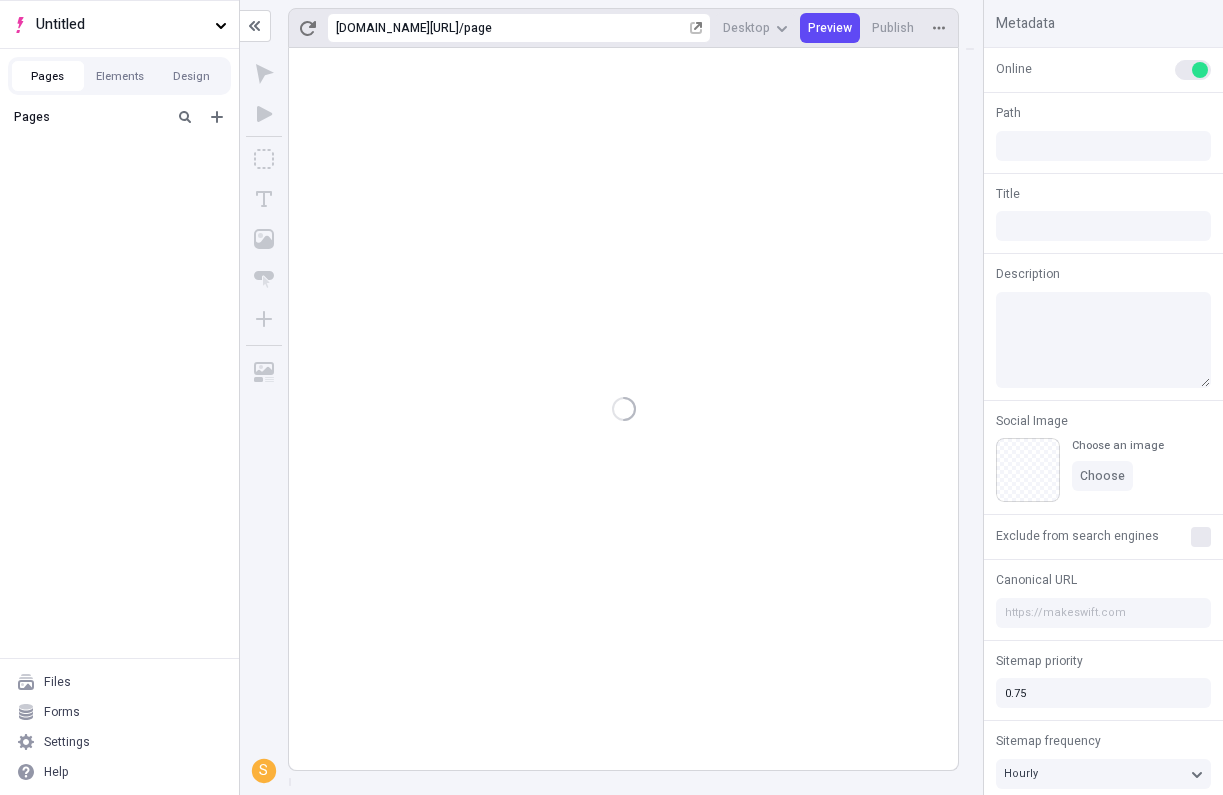 type on "/page" 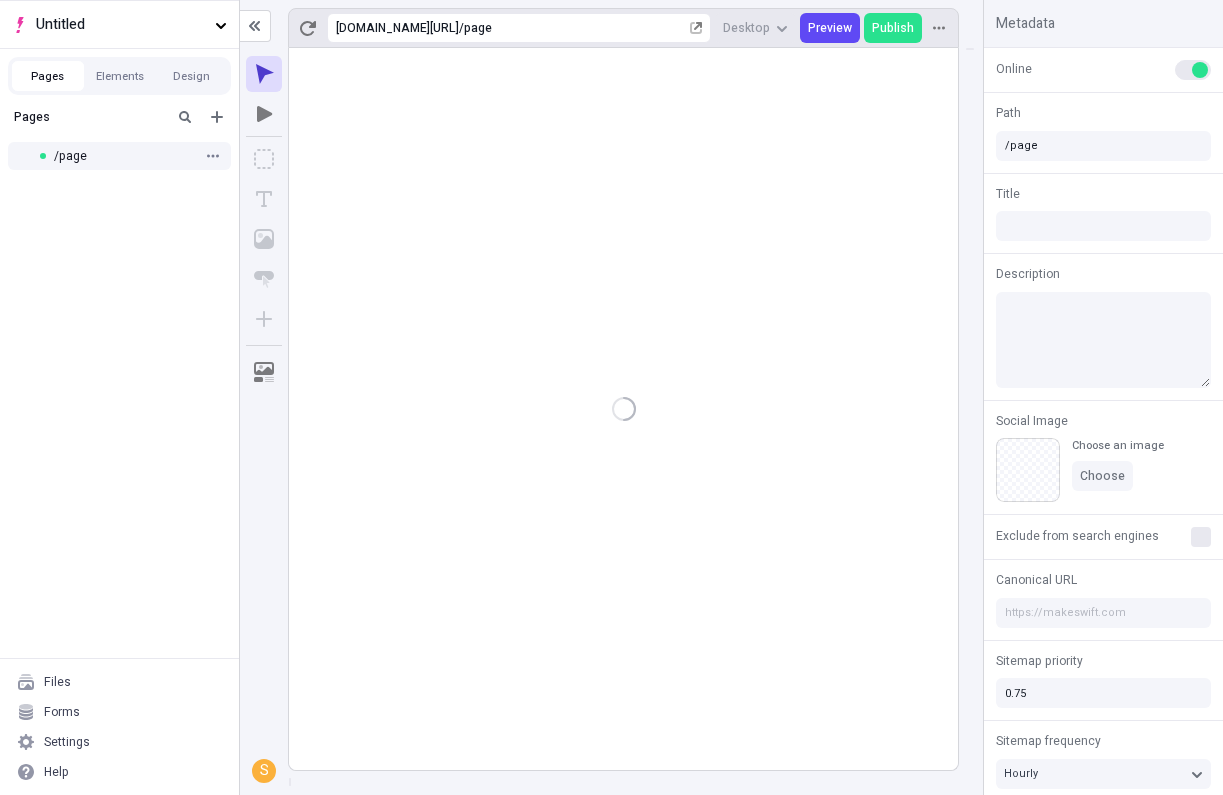 click on "/ page" at bounding box center [117, 156] 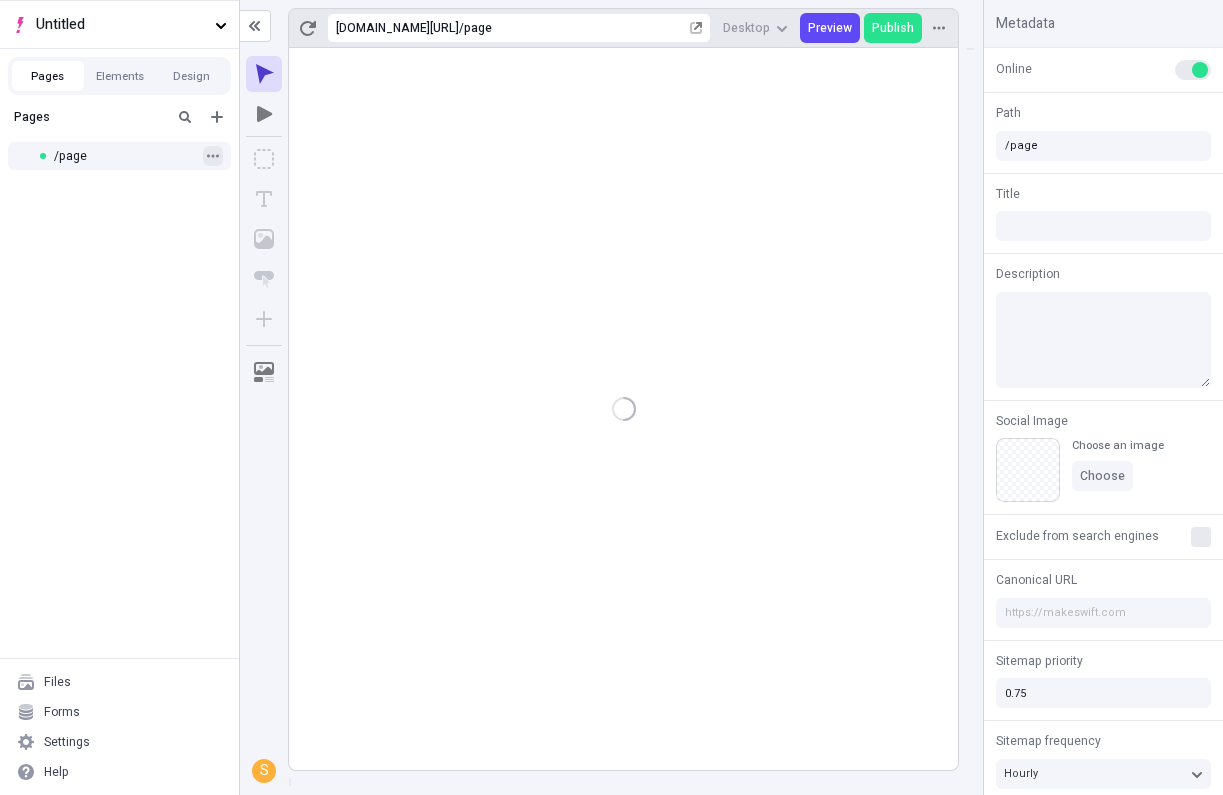 click 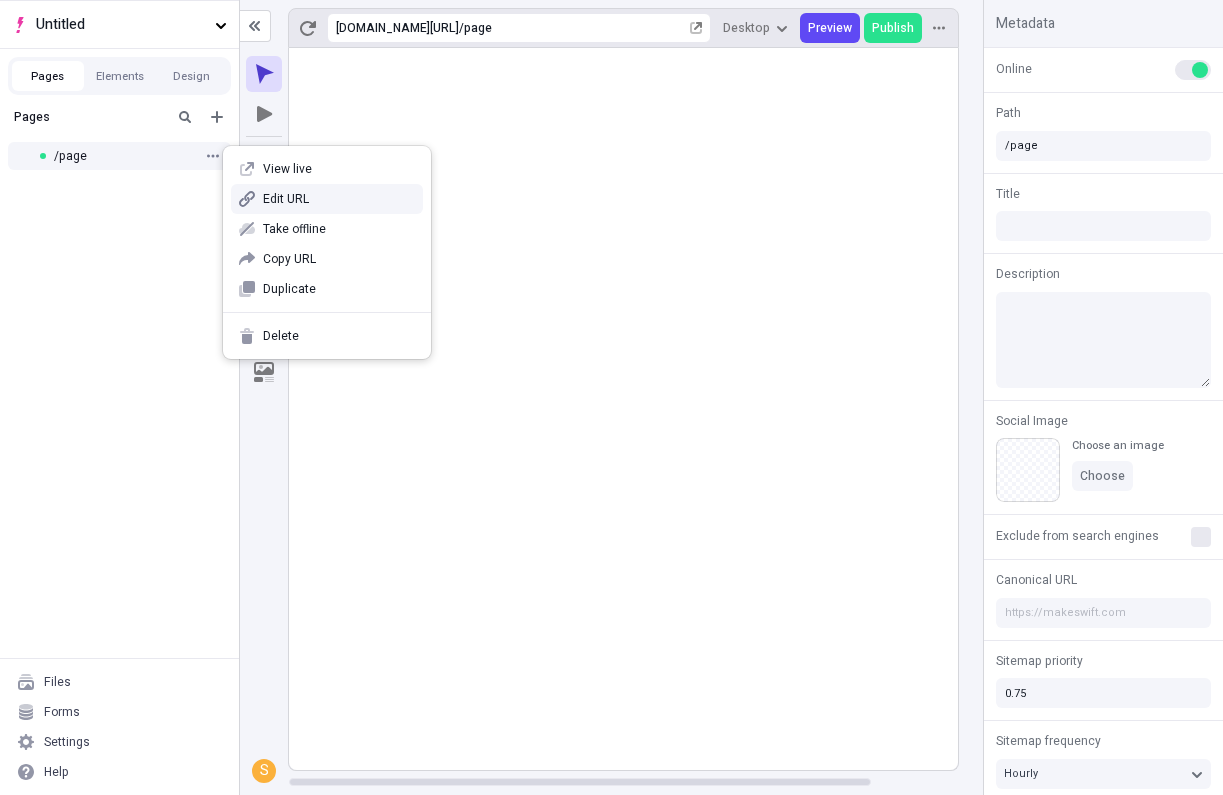 click on "Edit URL" at bounding box center [339, 199] 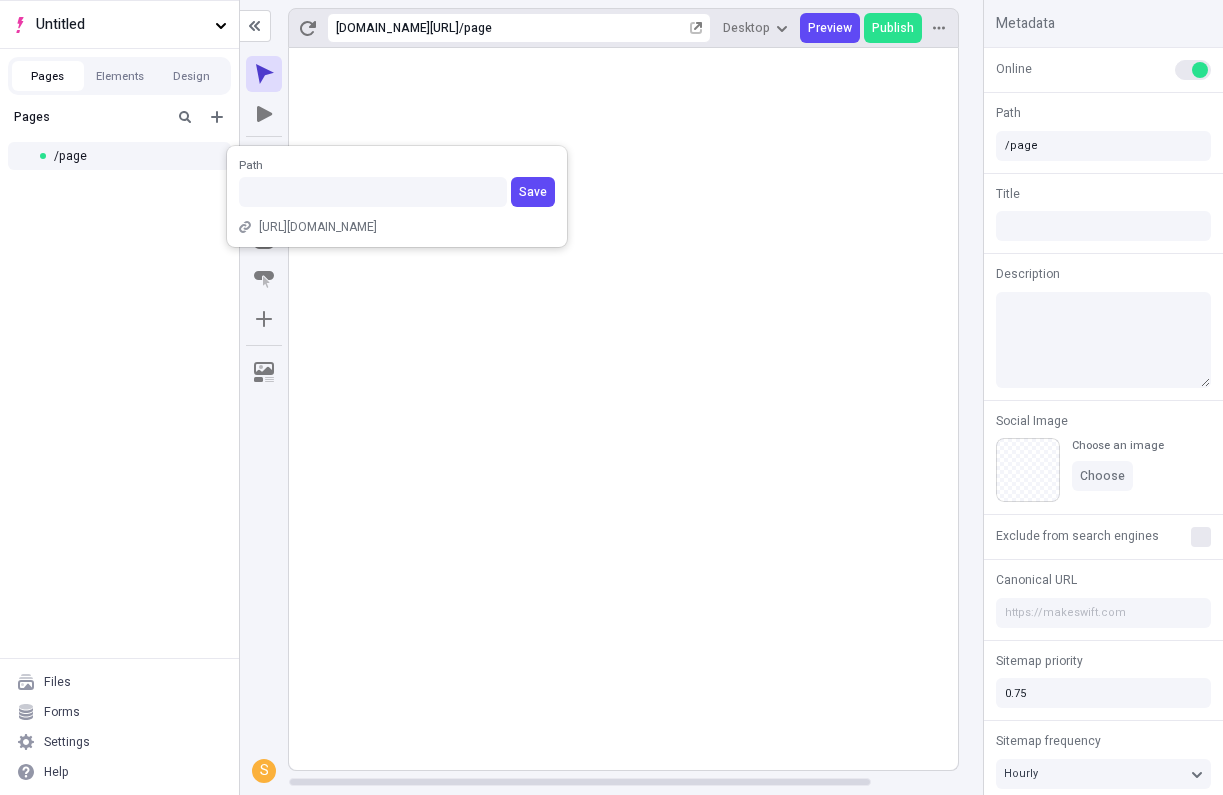 type 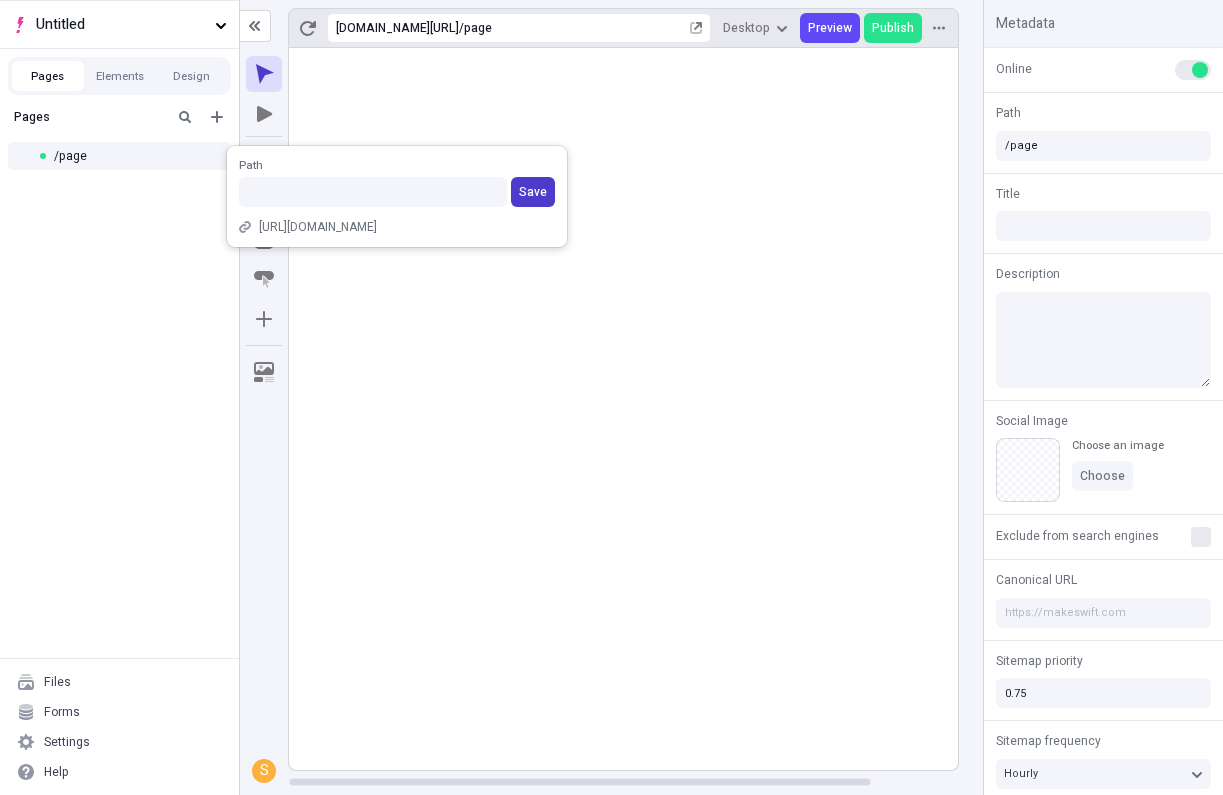 click on "Save" at bounding box center [533, 192] 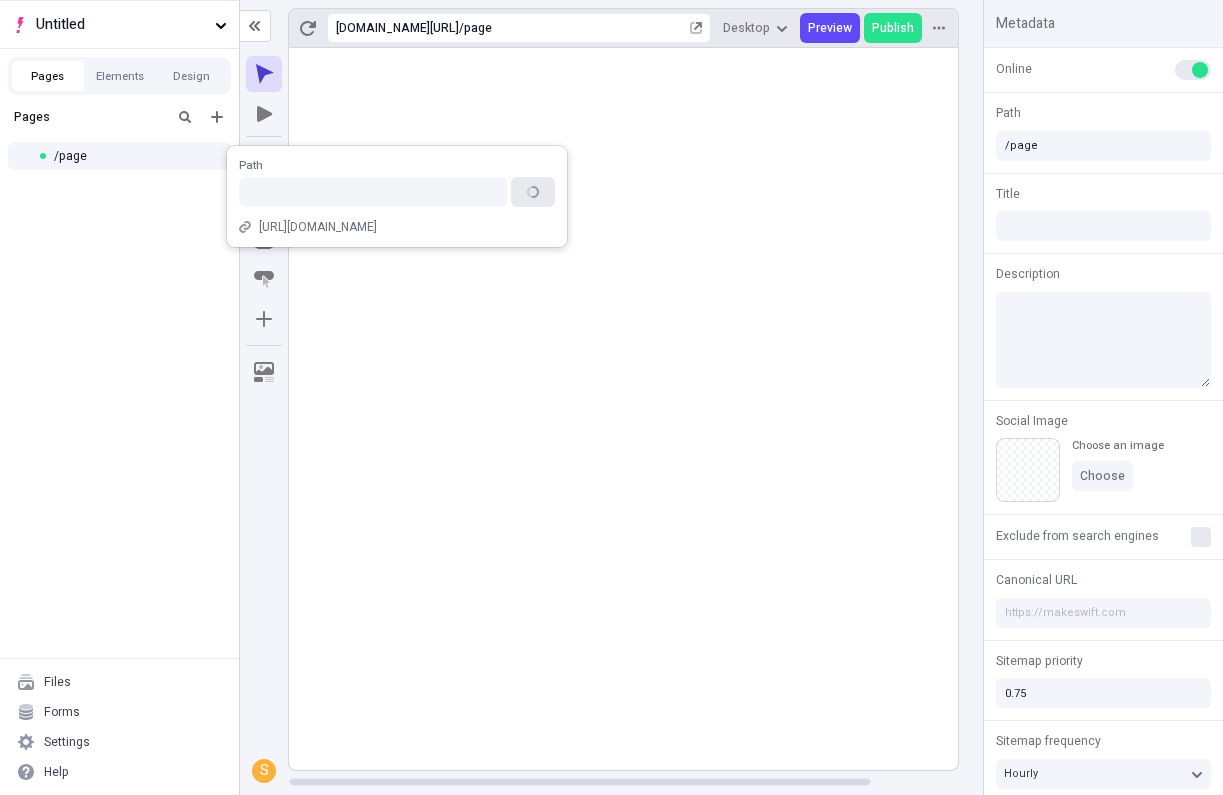 type on "/" 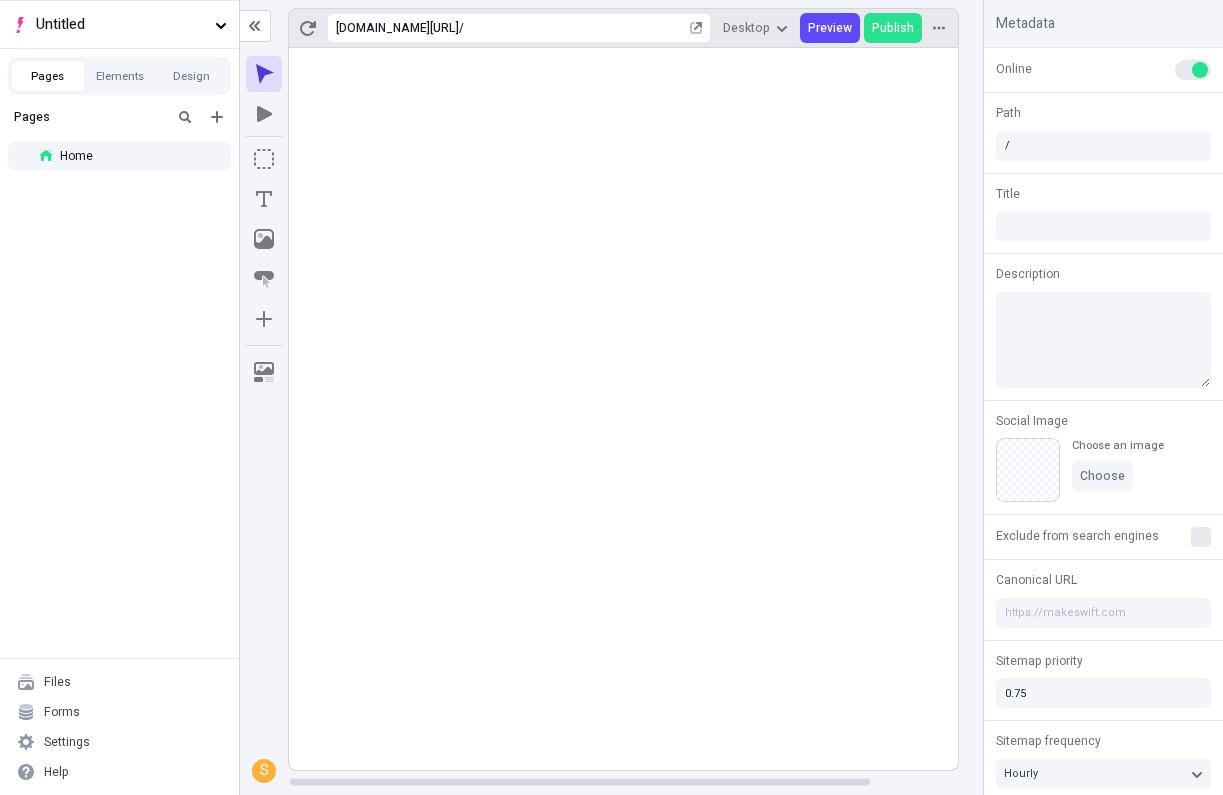 click on "Pages Home" at bounding box center [119, 378] 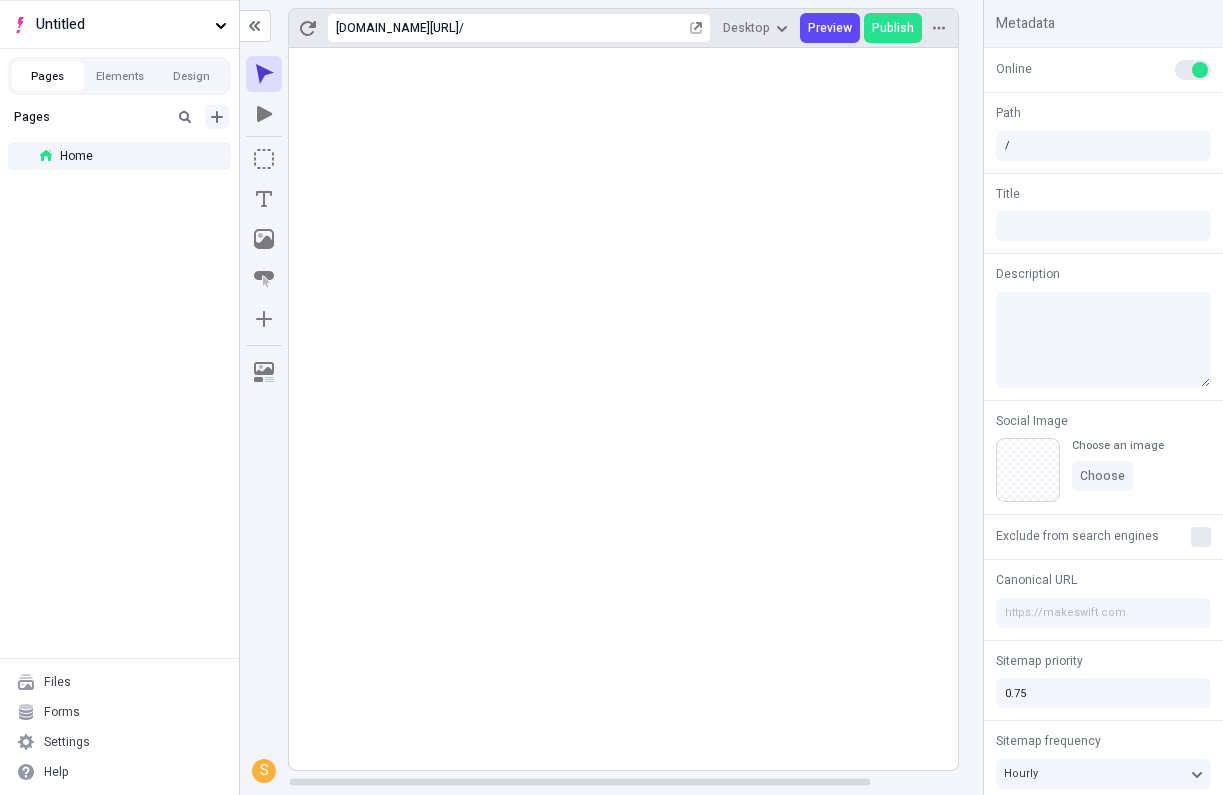 click 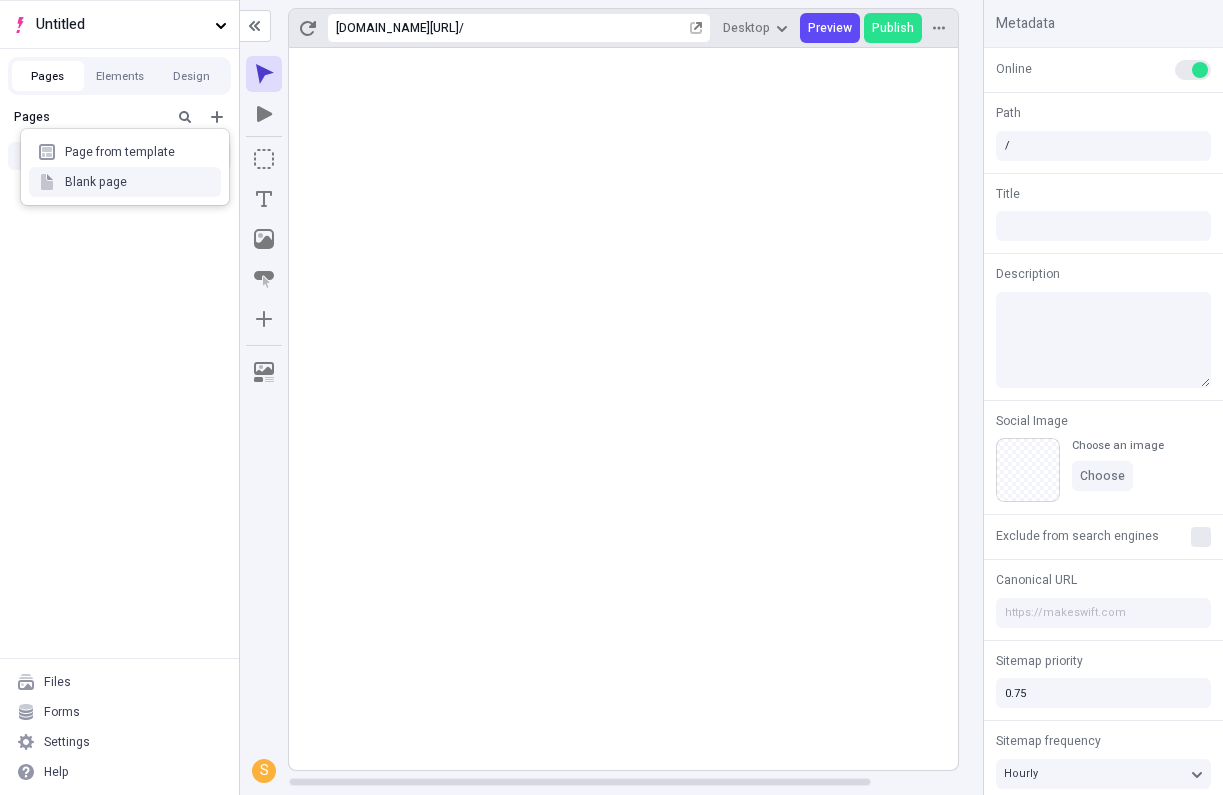 click on "Blank page" at bounding box center [125, 182] 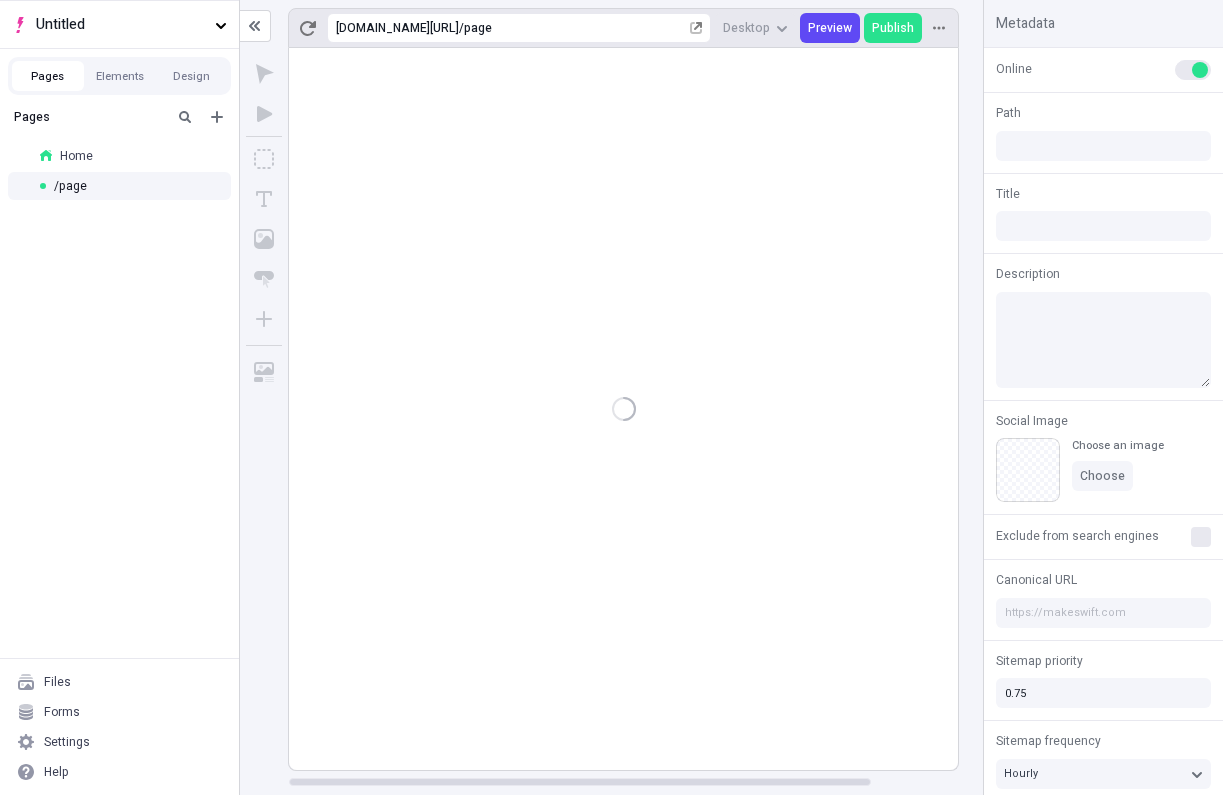 type on "/page" 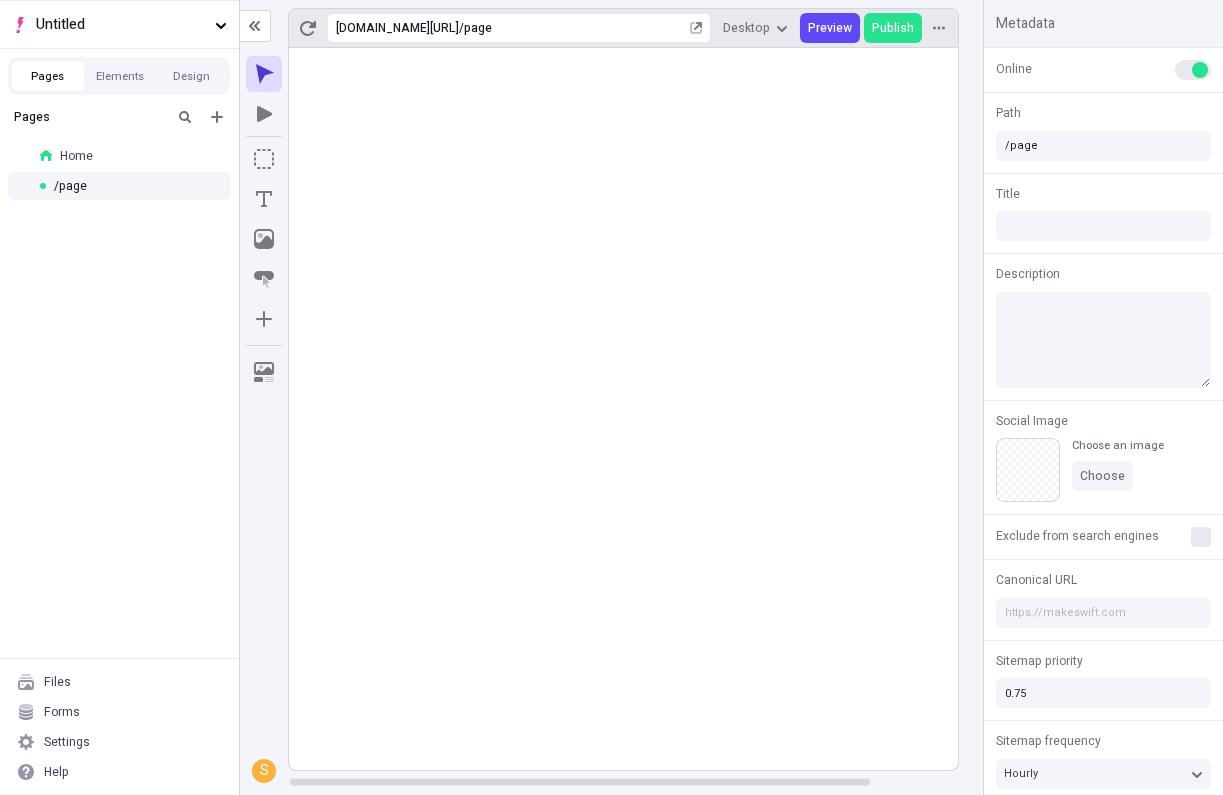 click on "Pages Home / page" at bounding box center (119, 378) 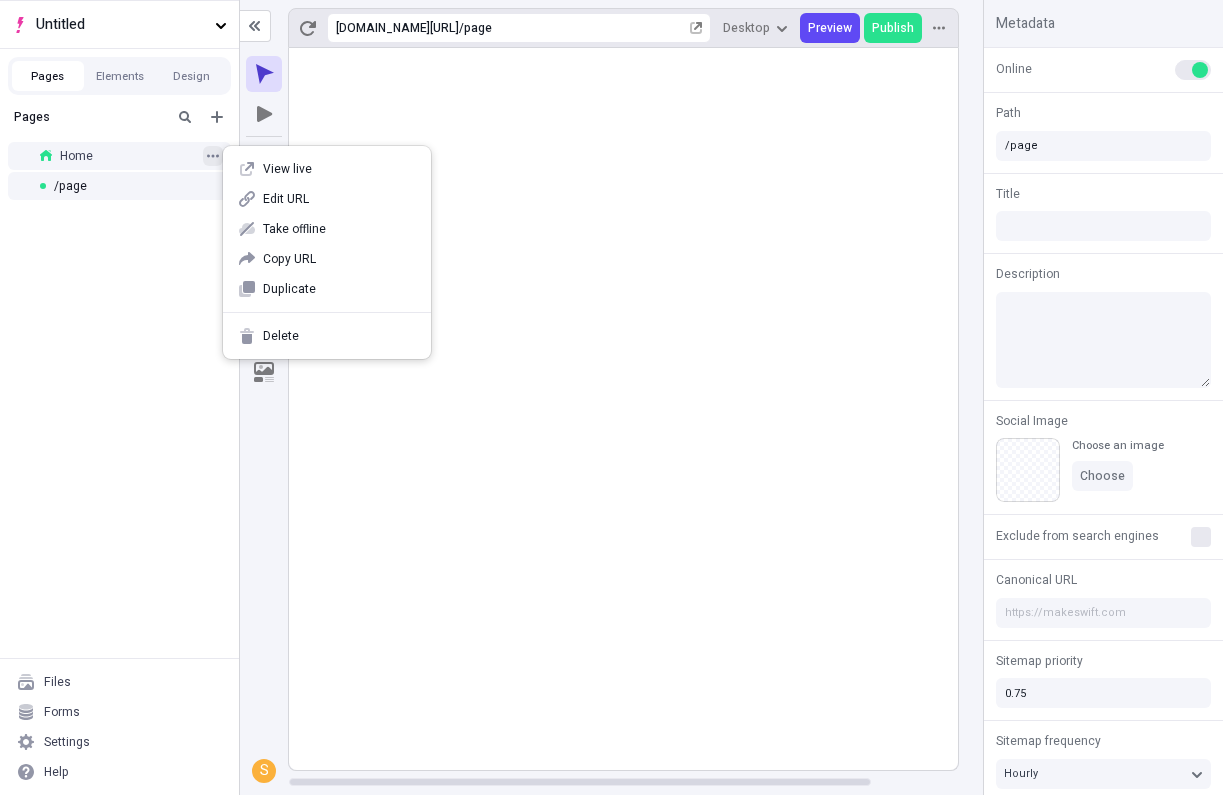 click 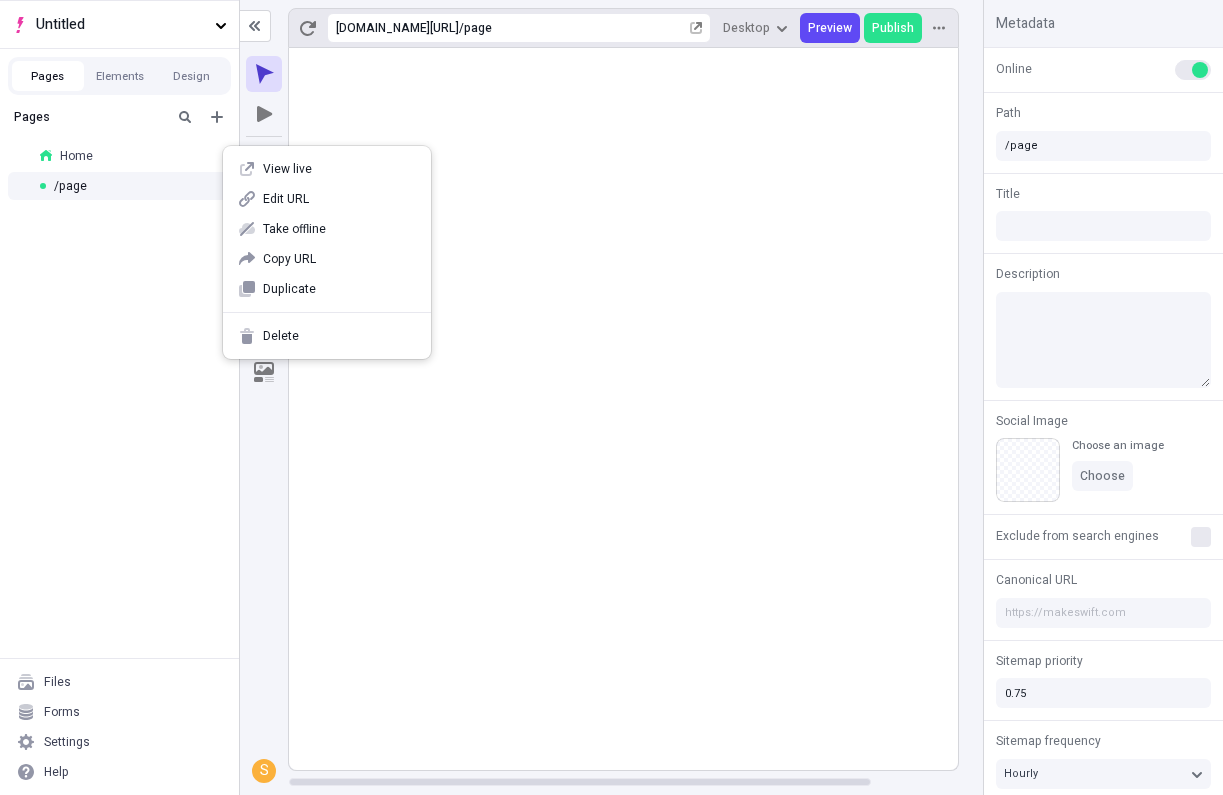 click on "Pages Home / page" at bounding box center [119, 378] 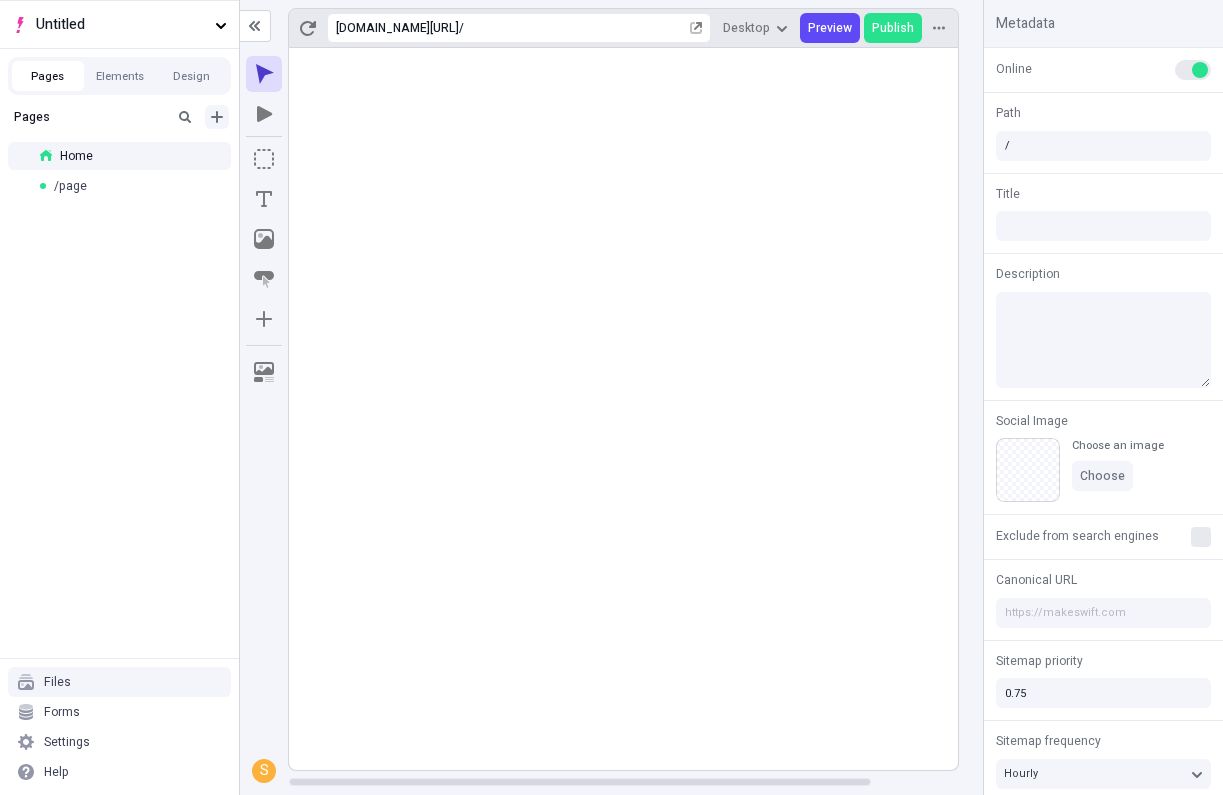 click at bounding box center [217, 117] 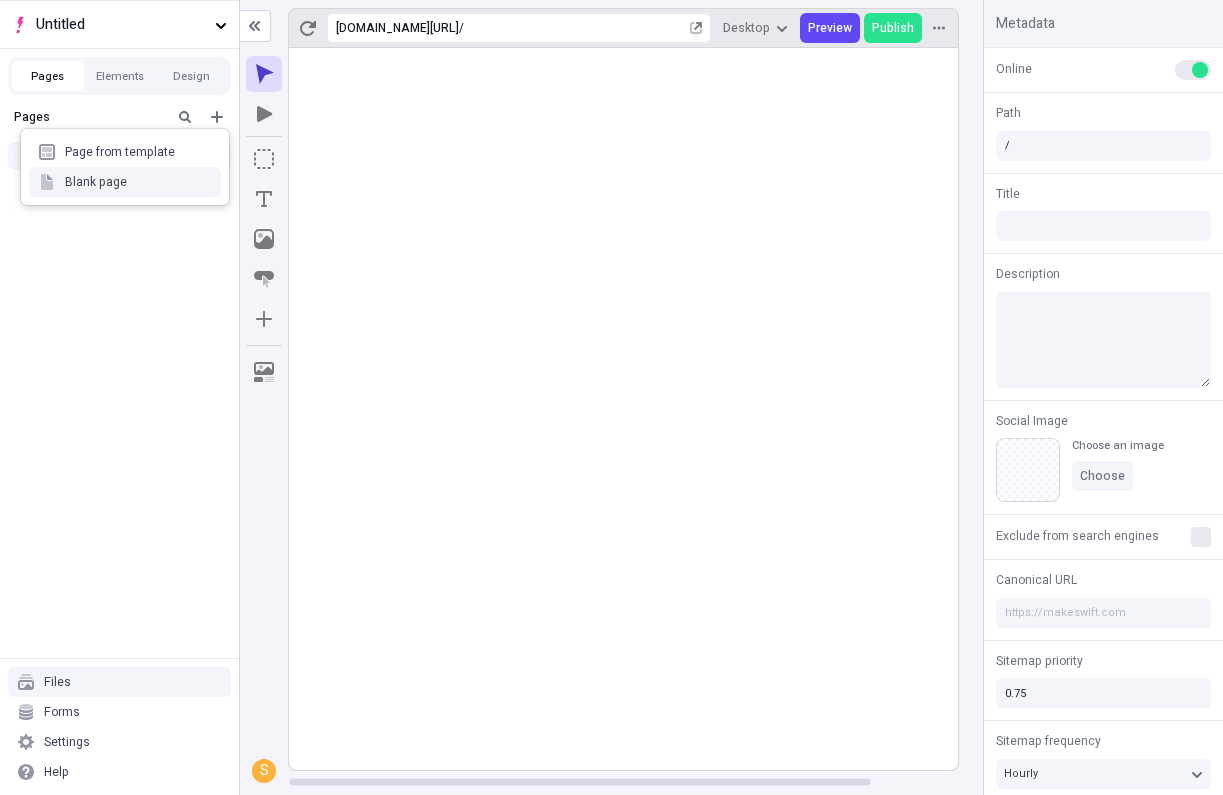 click on "Blank page" at bounding box center [125, 182] 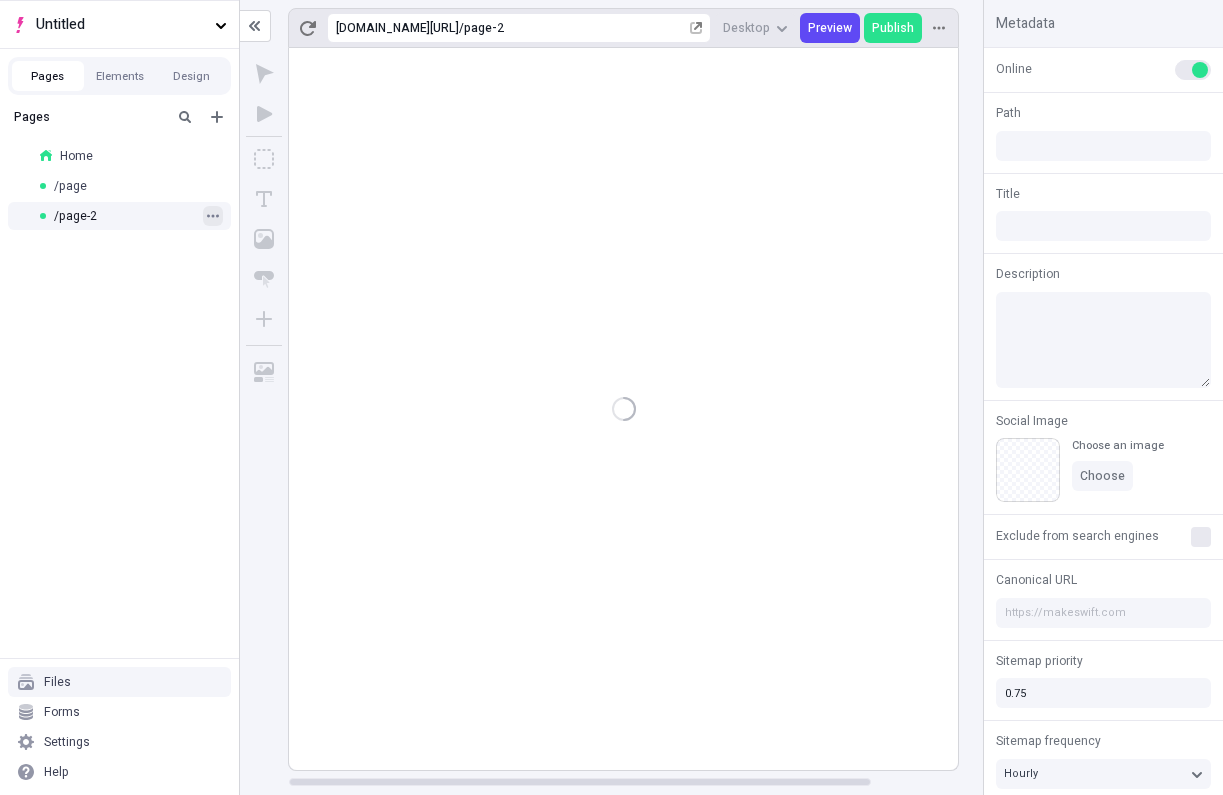 type on "/page-2" 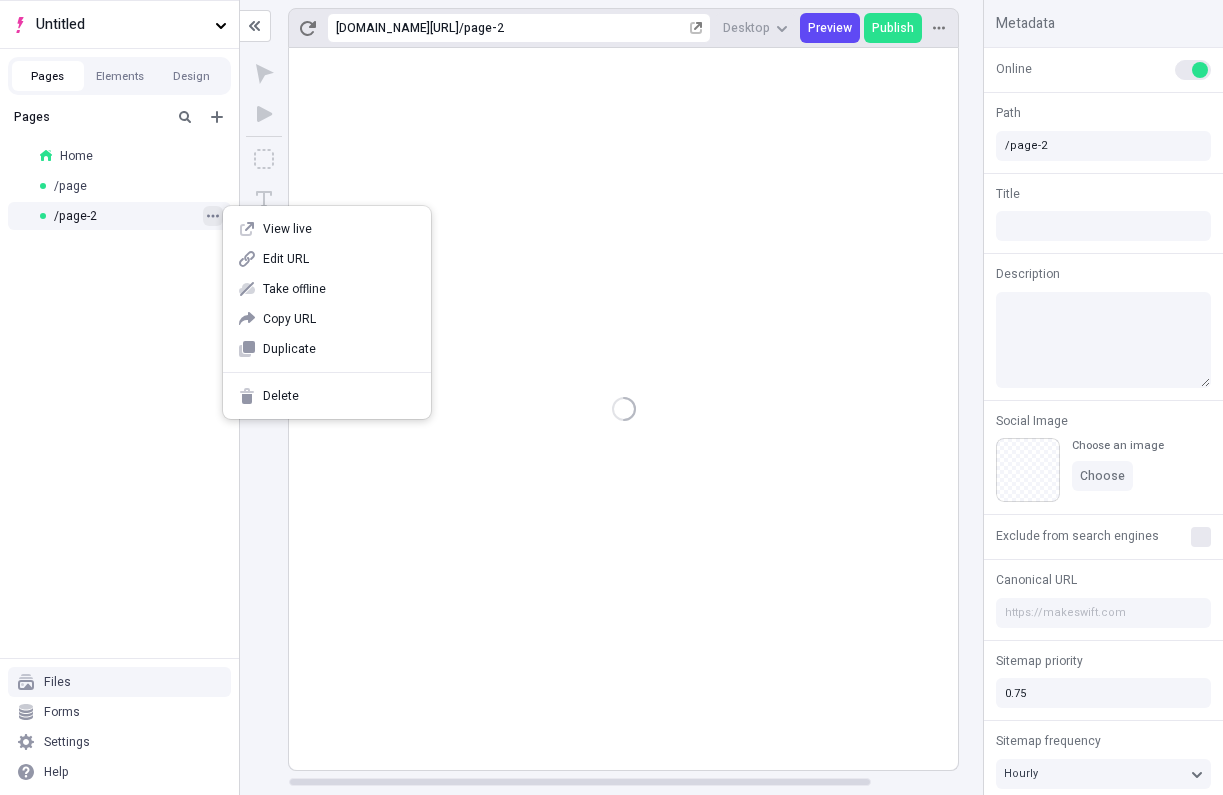 click at bounding box center (213, 216) 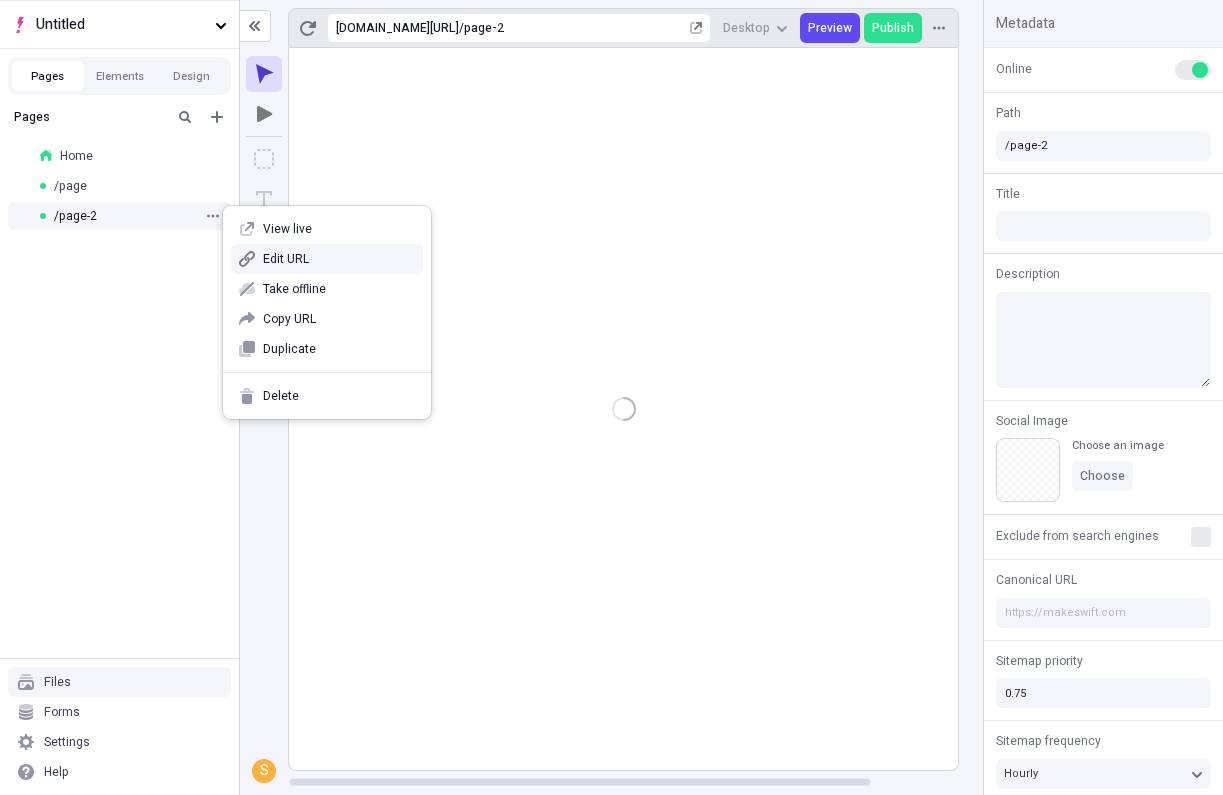 click on "Edit URL" at bounding box center (327, 259) 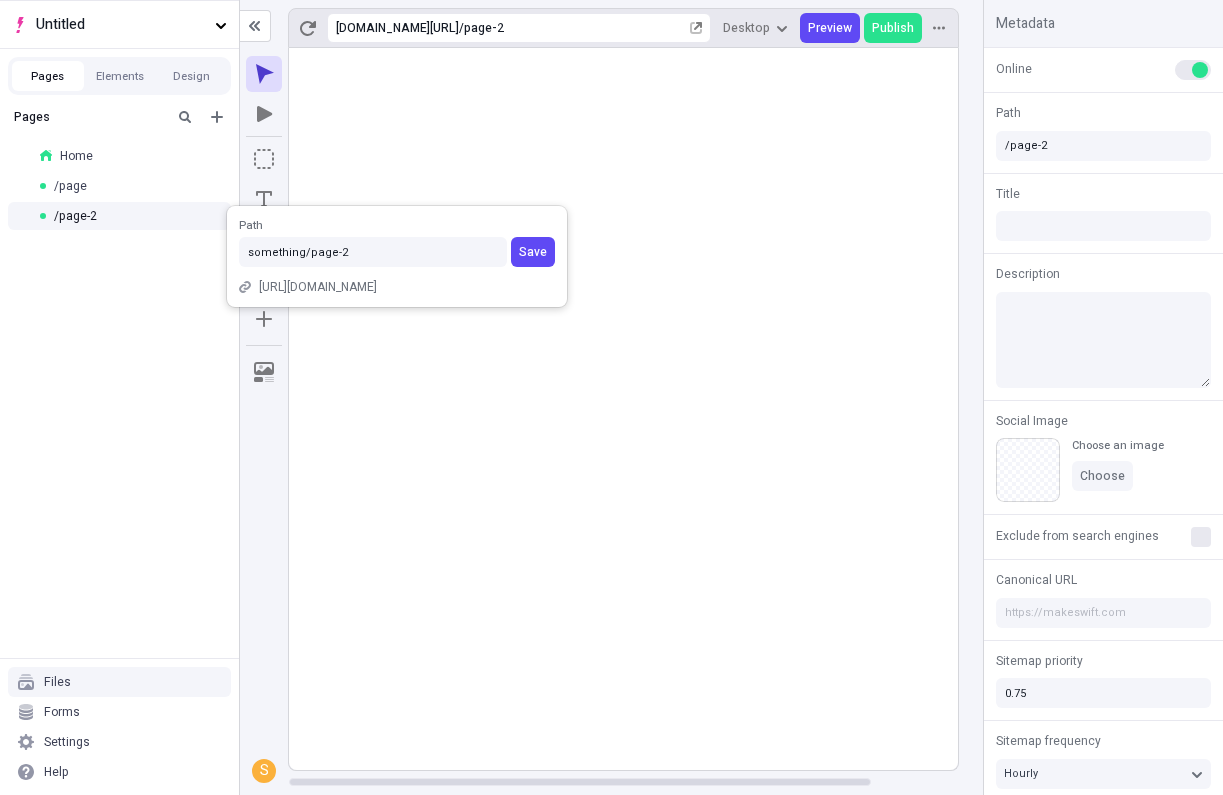 type on "something/page-2" 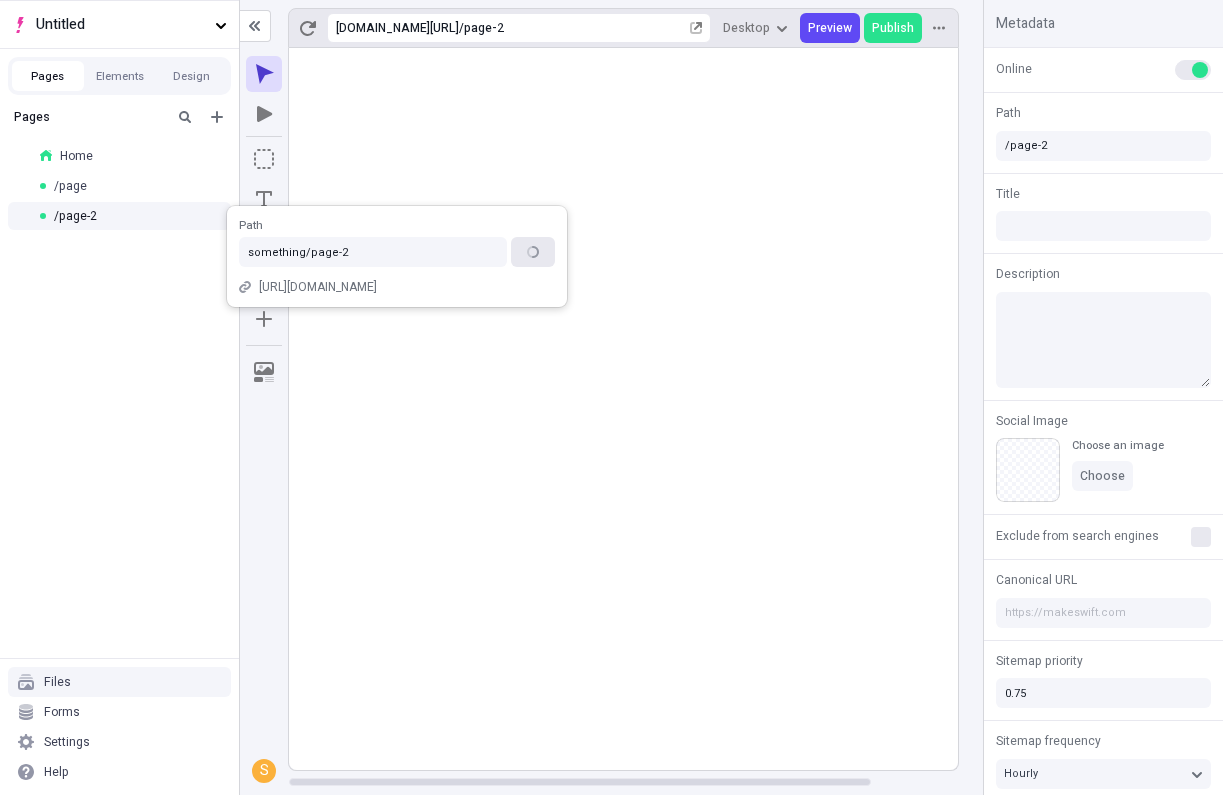 type on "/something/page-2" 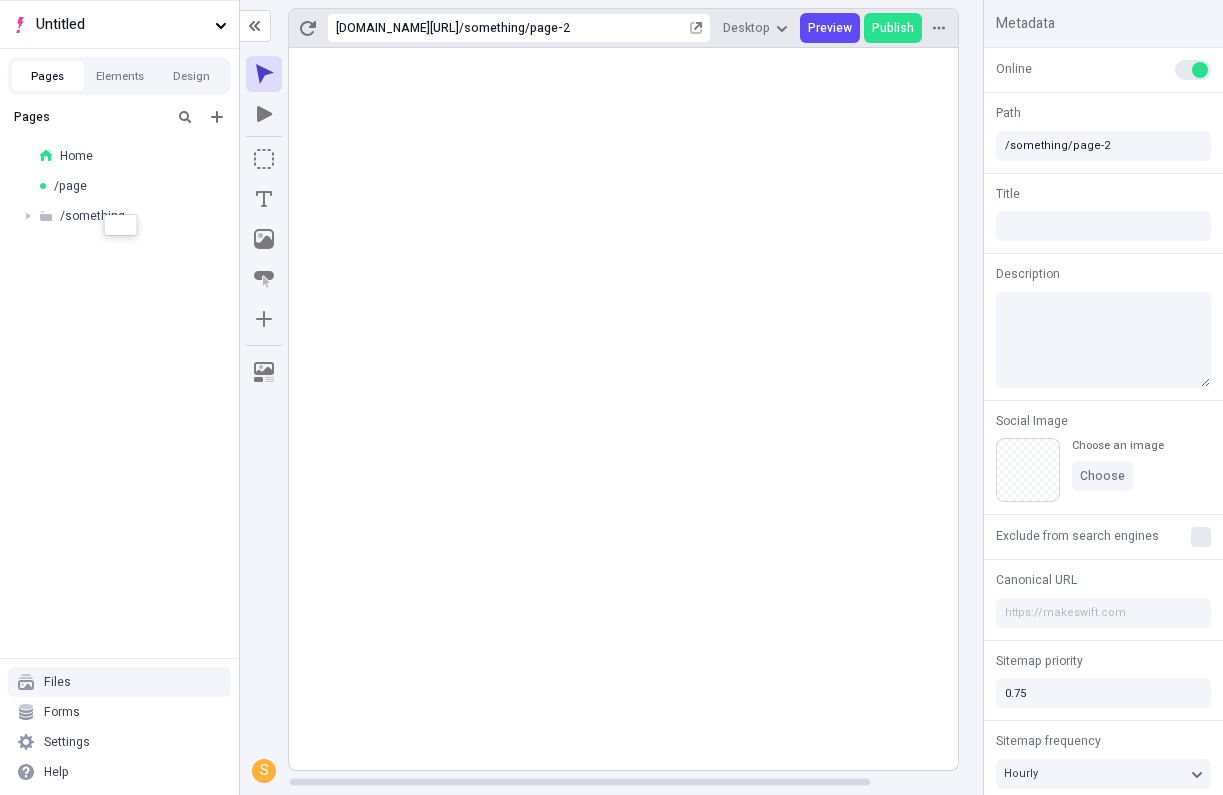 drag, startPoint x: 151, startPoint y: 180, endPoint x: 104, endPoint y: 212, distance: 56.859474 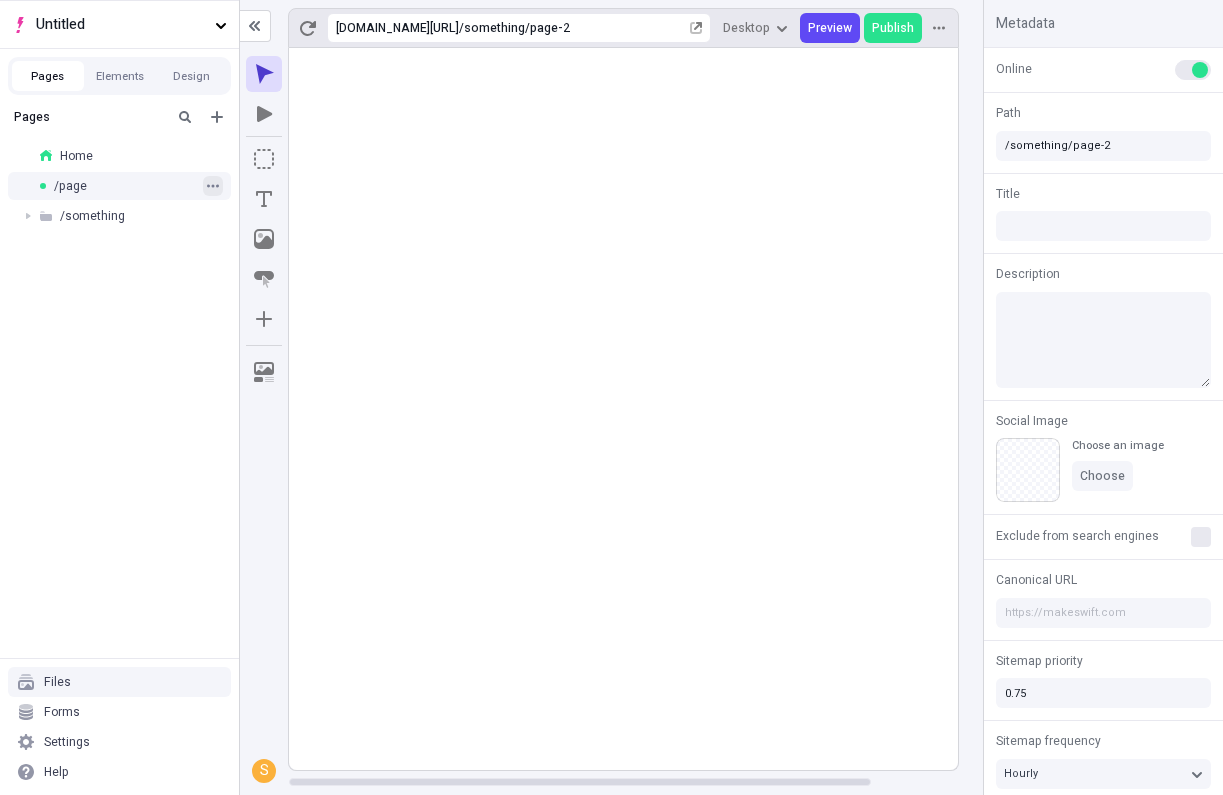 click 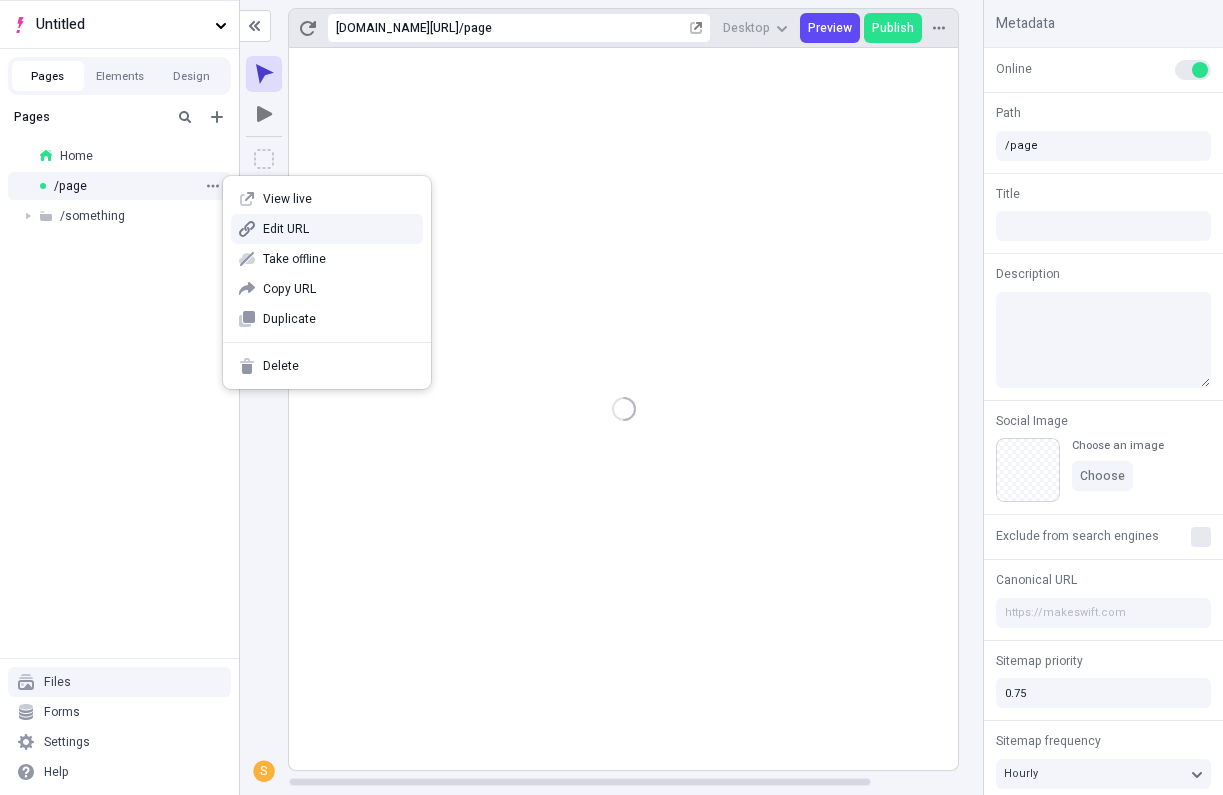 click on "Edit URL" at bounding box center (339, 229) 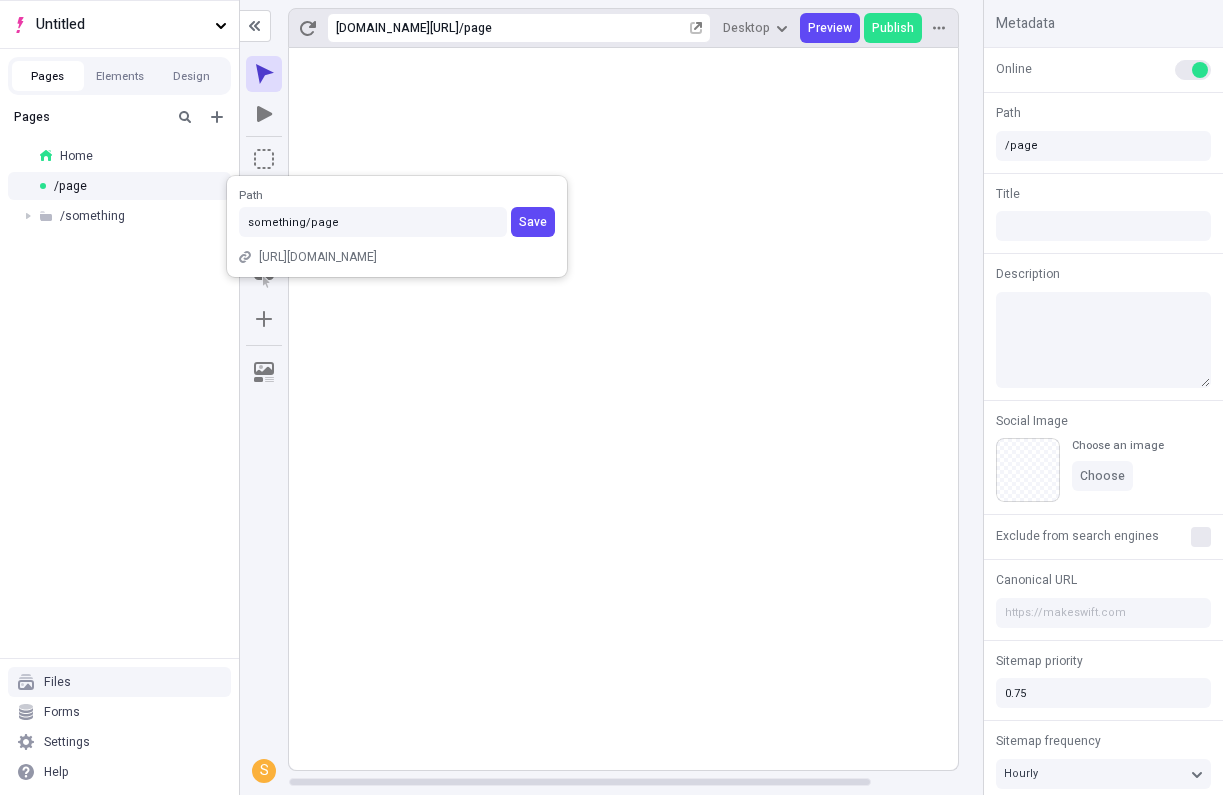 type on "something/page" 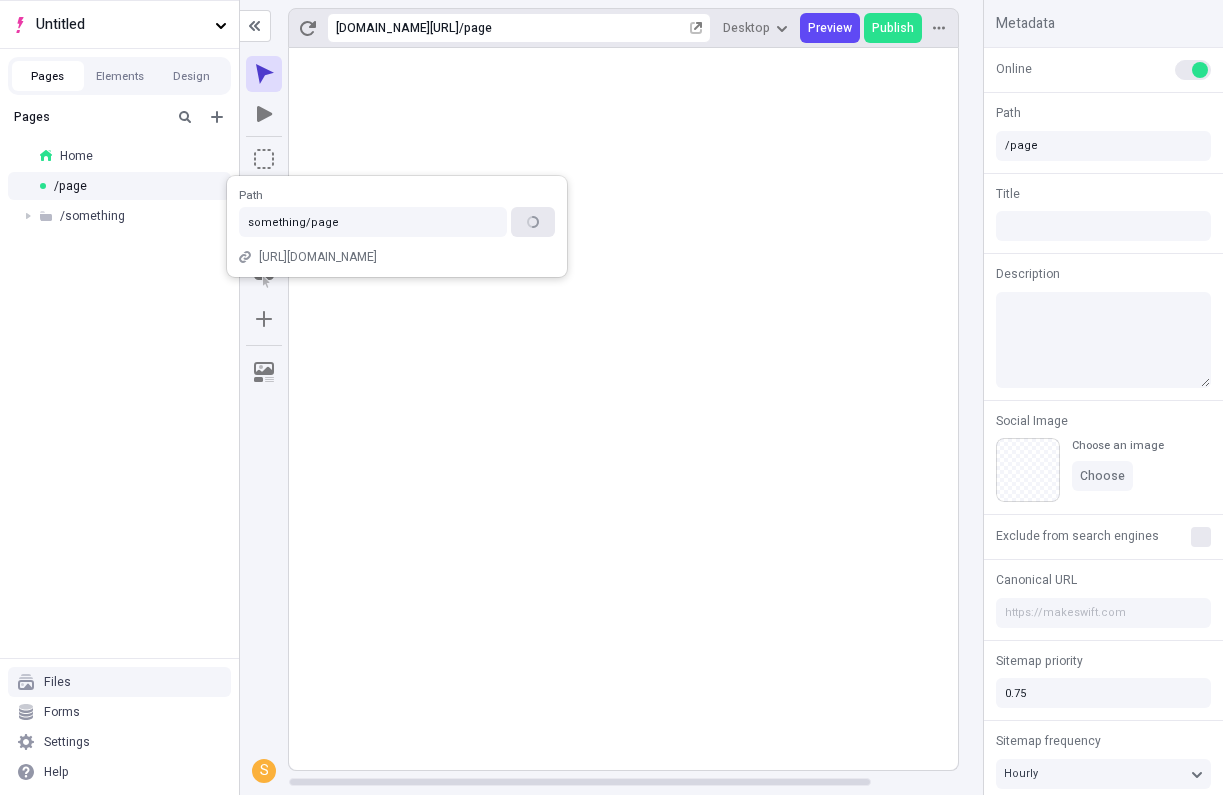 type on "/something/page" 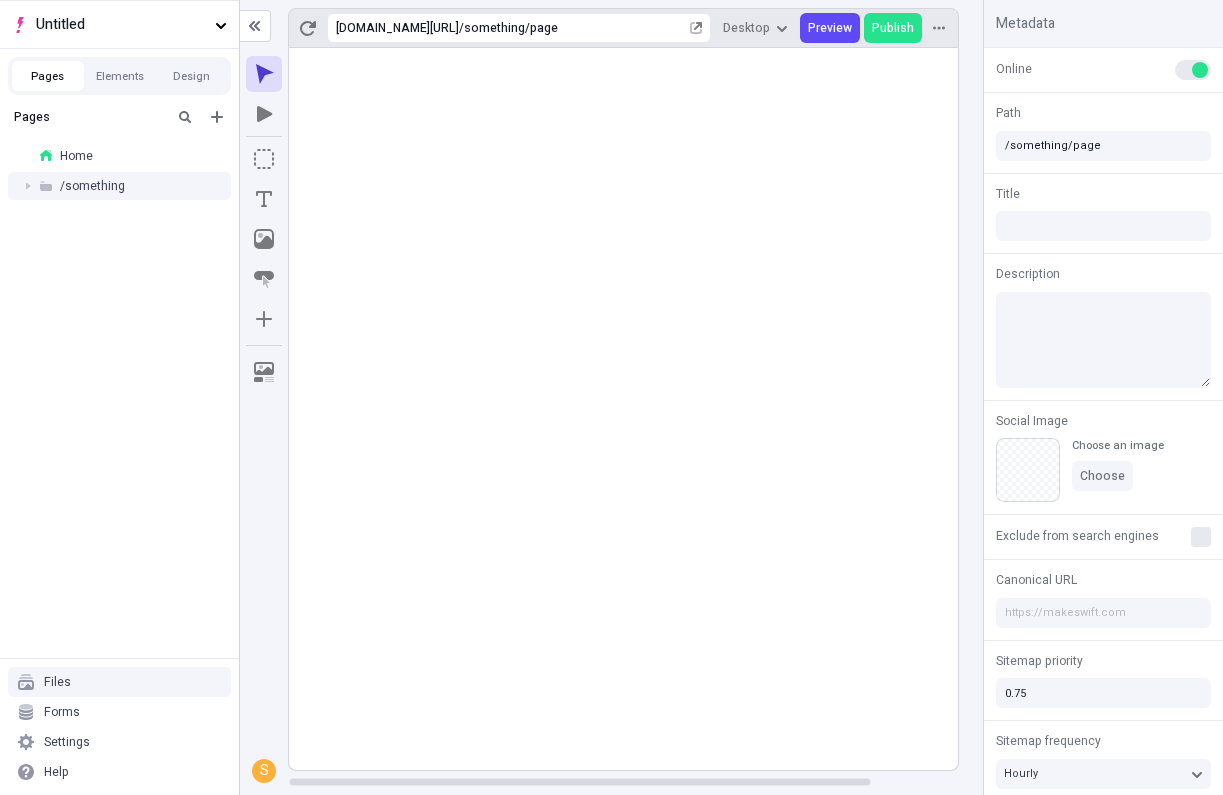 click at bounding box center (28, 186) 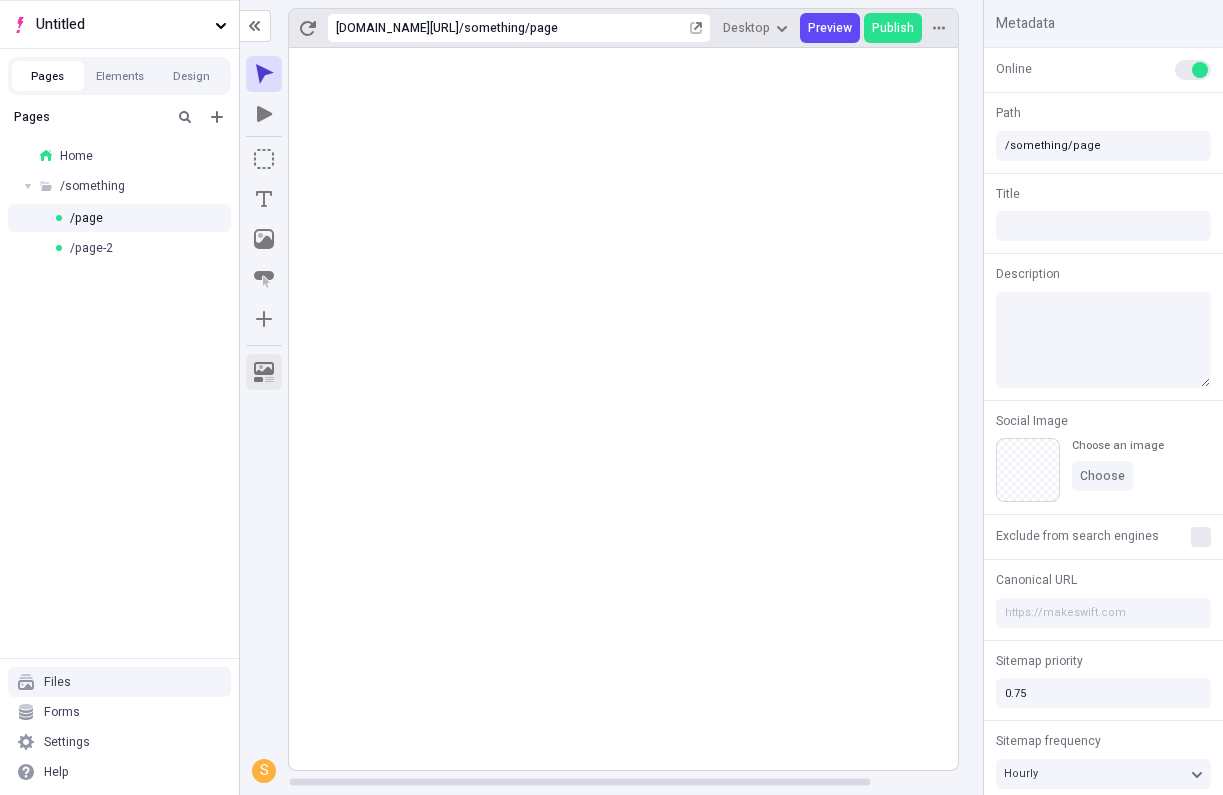 click at bounding box center (264, 372) 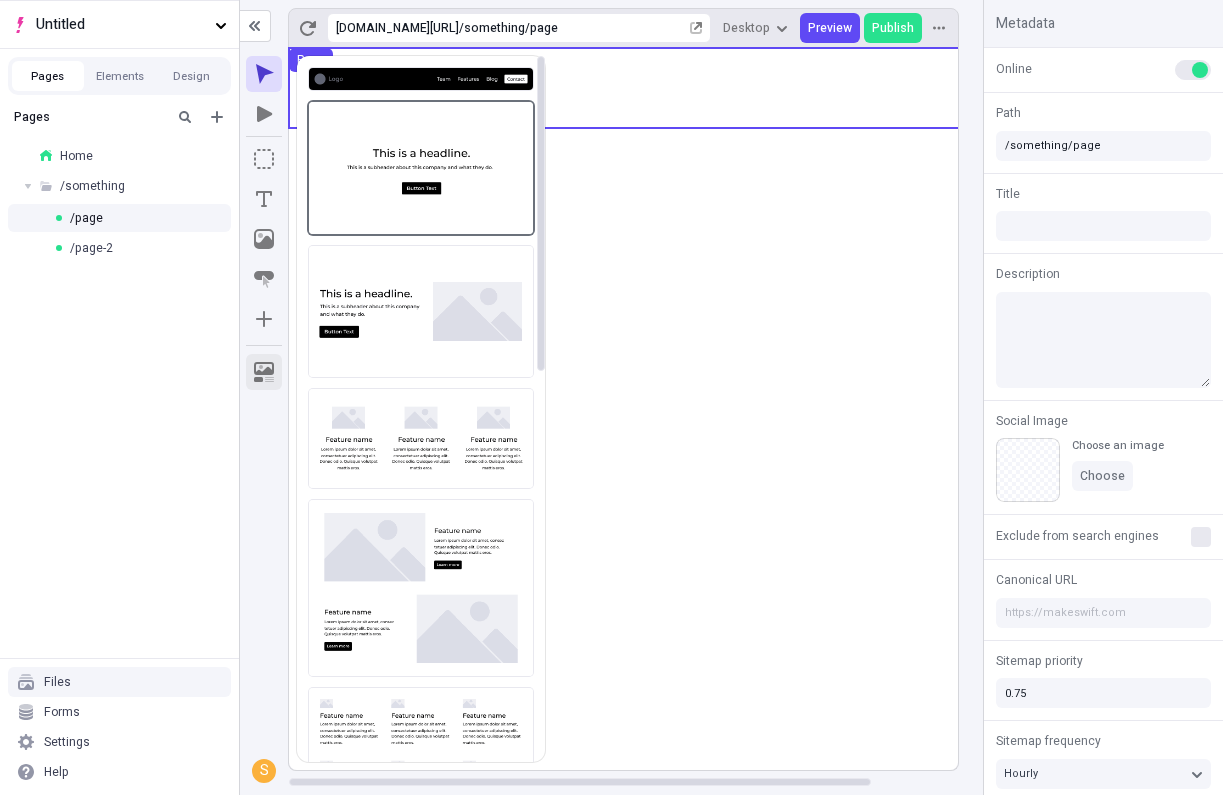 click at bounding box center [421, 168] 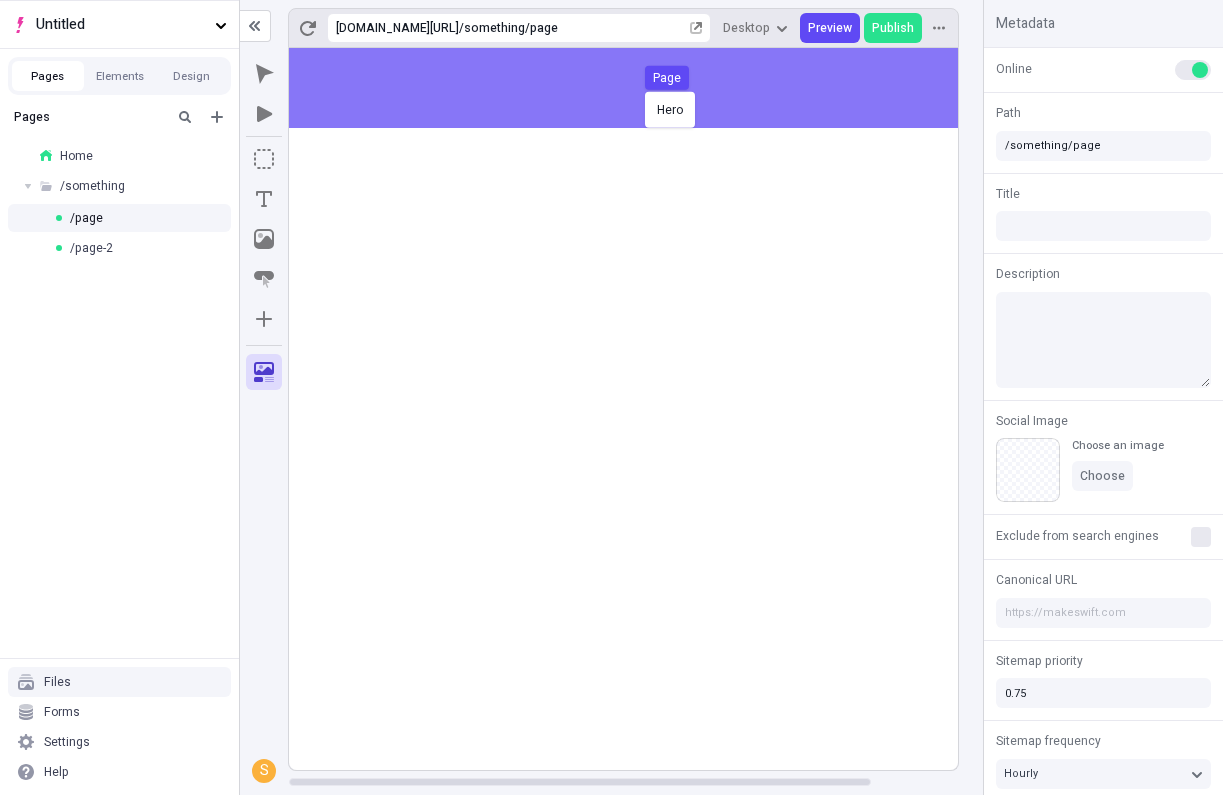 click on "Hero Page" at bounding box center [611, 397] 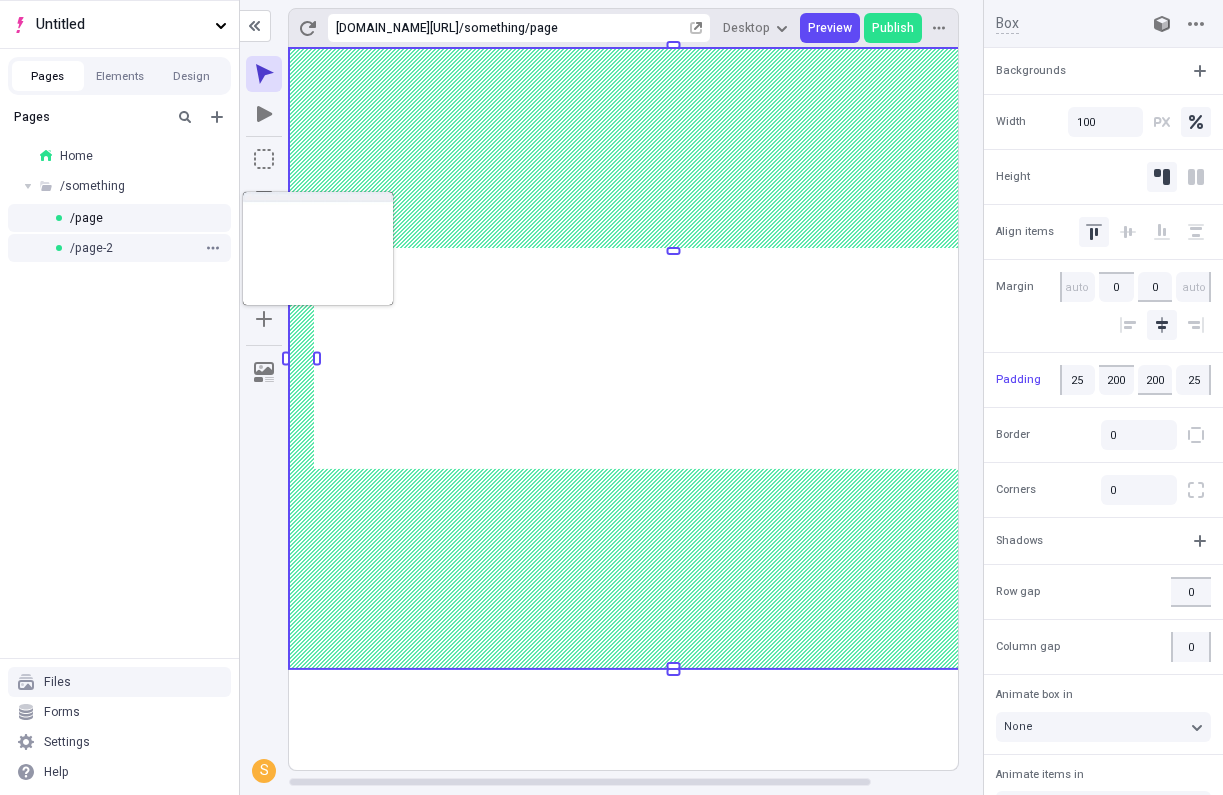 click on "/ page-2" at bounding box center (119, 248) 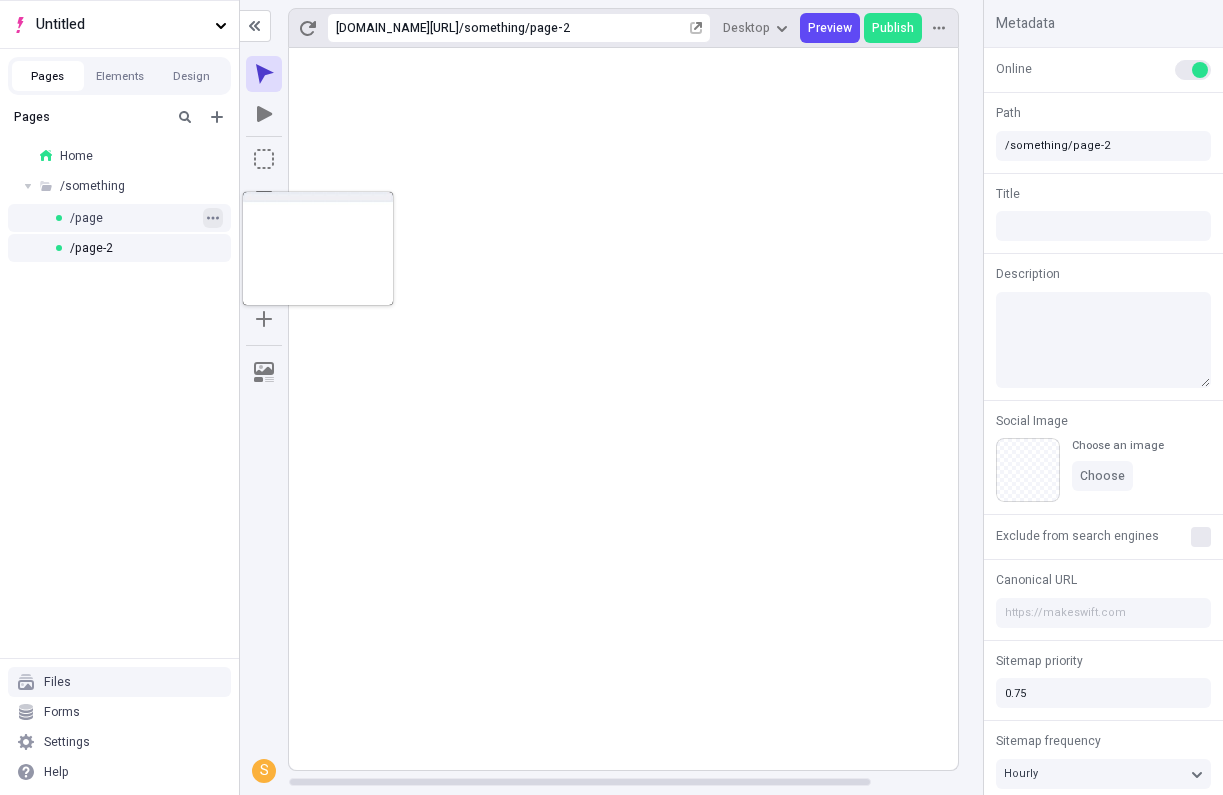 click 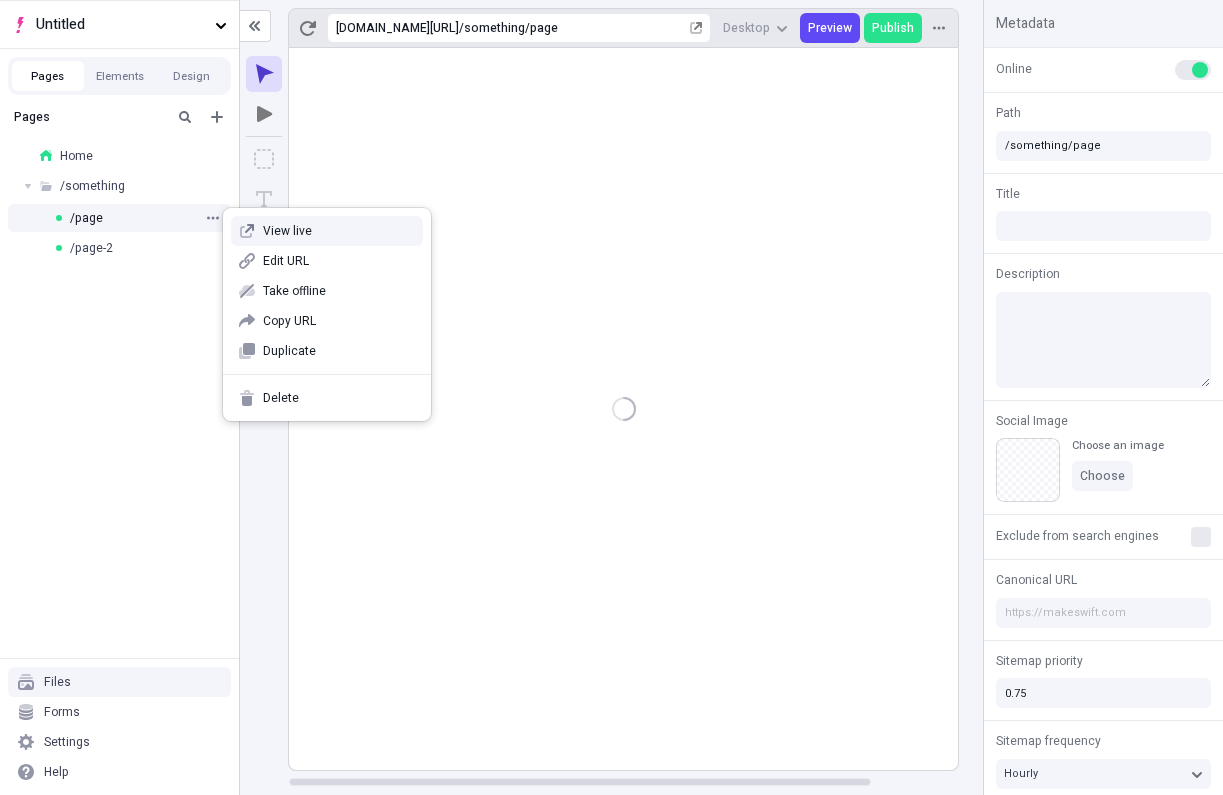 click on "View live" at bounding box center [339, 231] 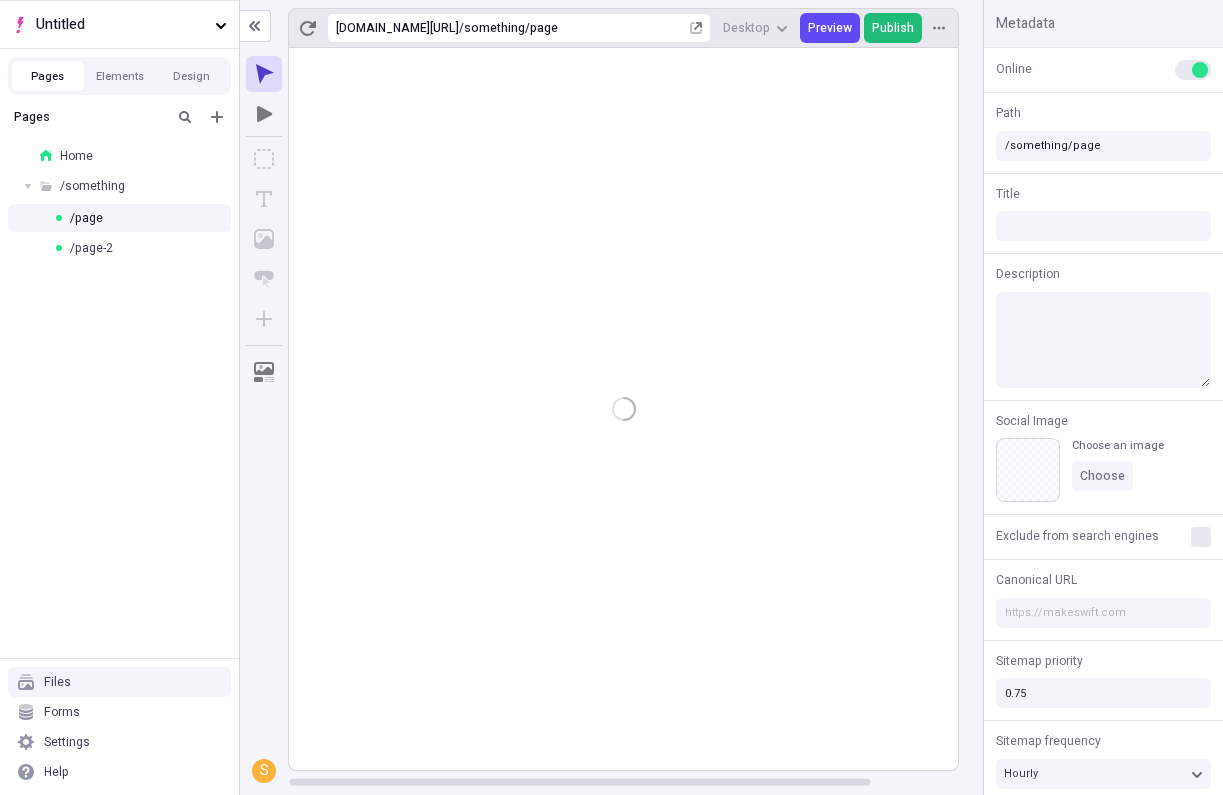 click on "Publish" at bounding box center (893, 28) 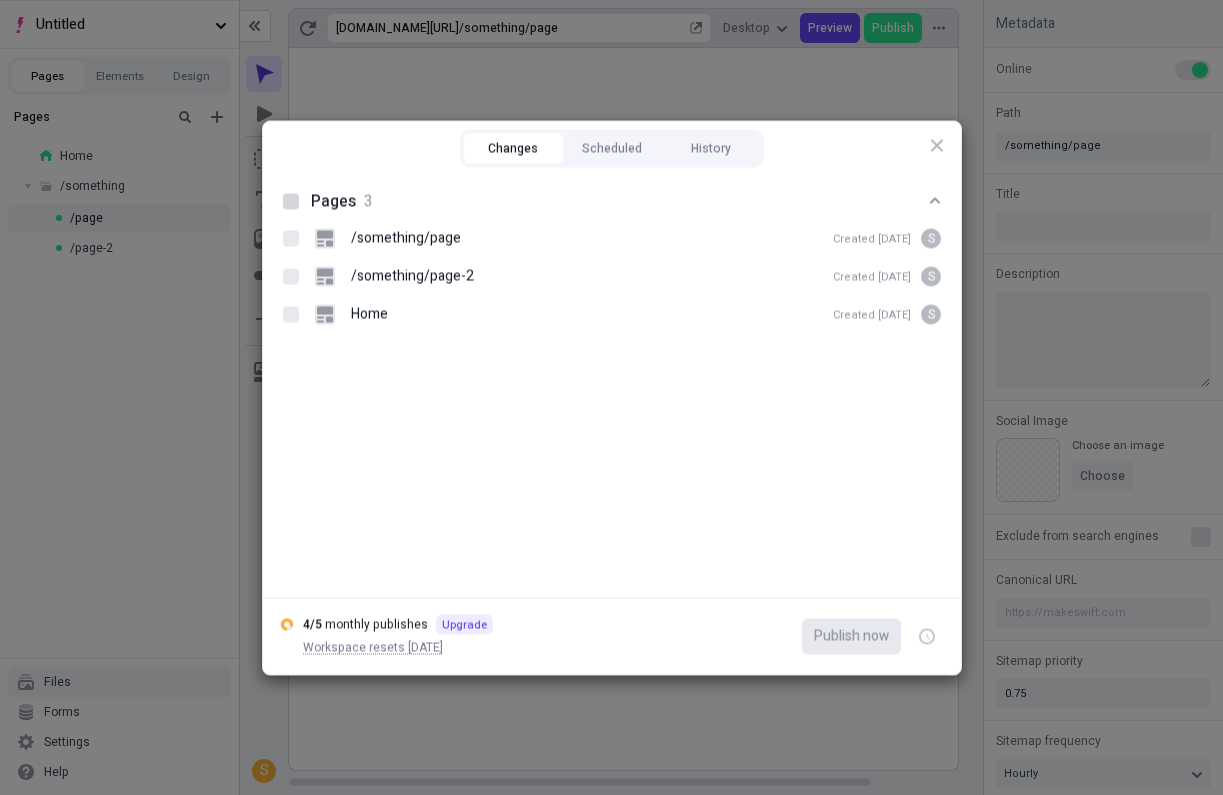 click at bounding box center (291, 201) 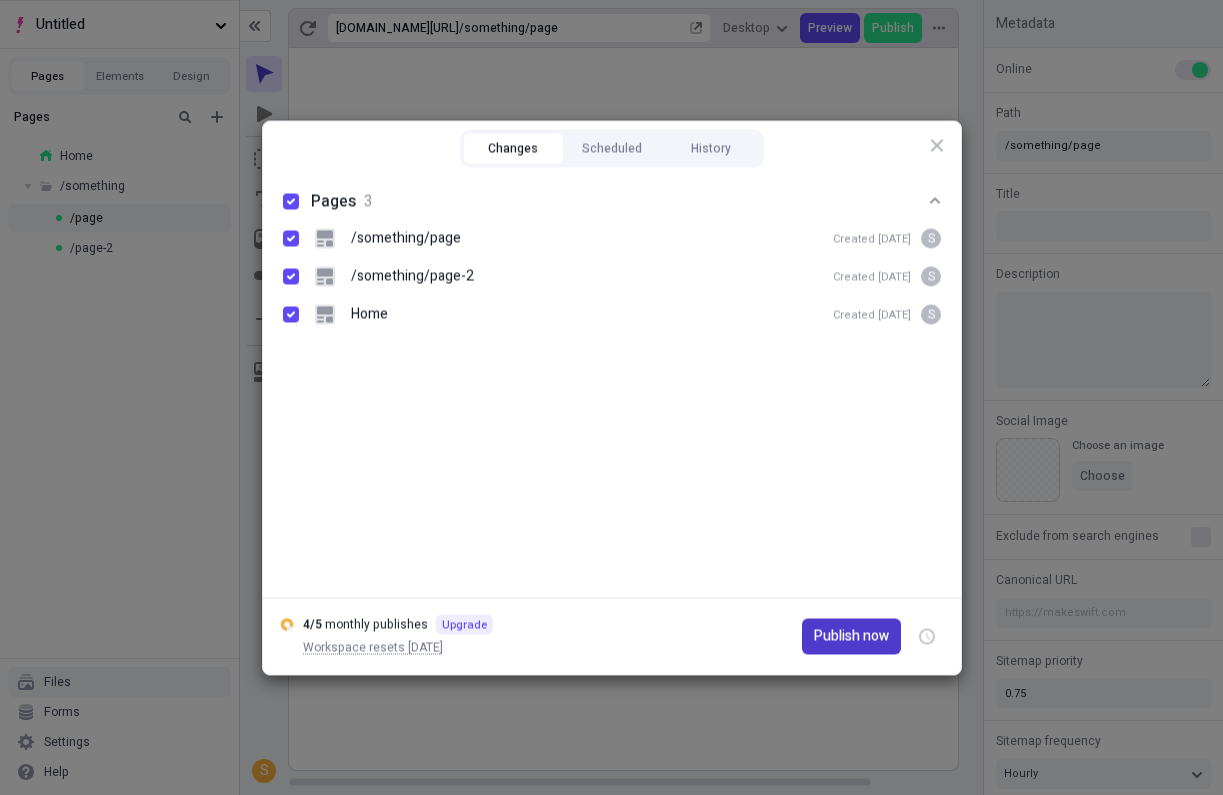 click on "Publish now" at bounding box center (851, 636) 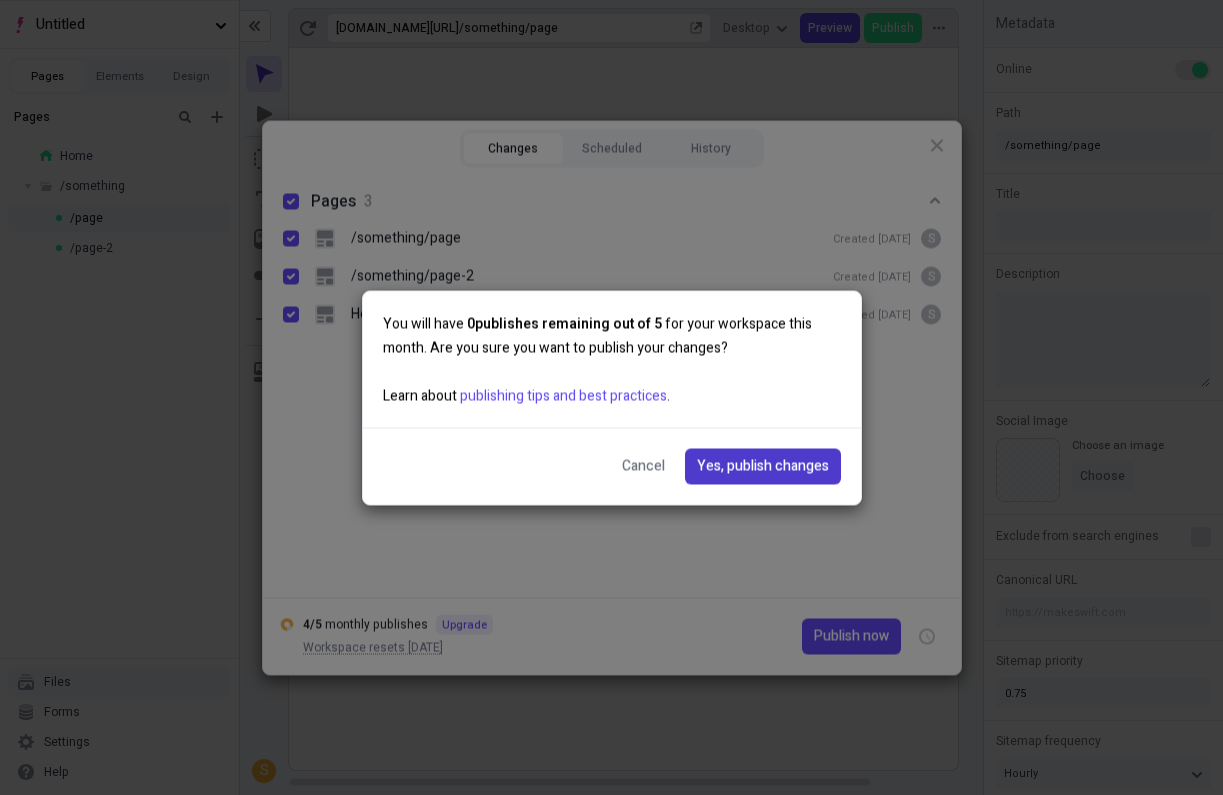 click on "Yes, publish changes" at bounding box center (763, 466) 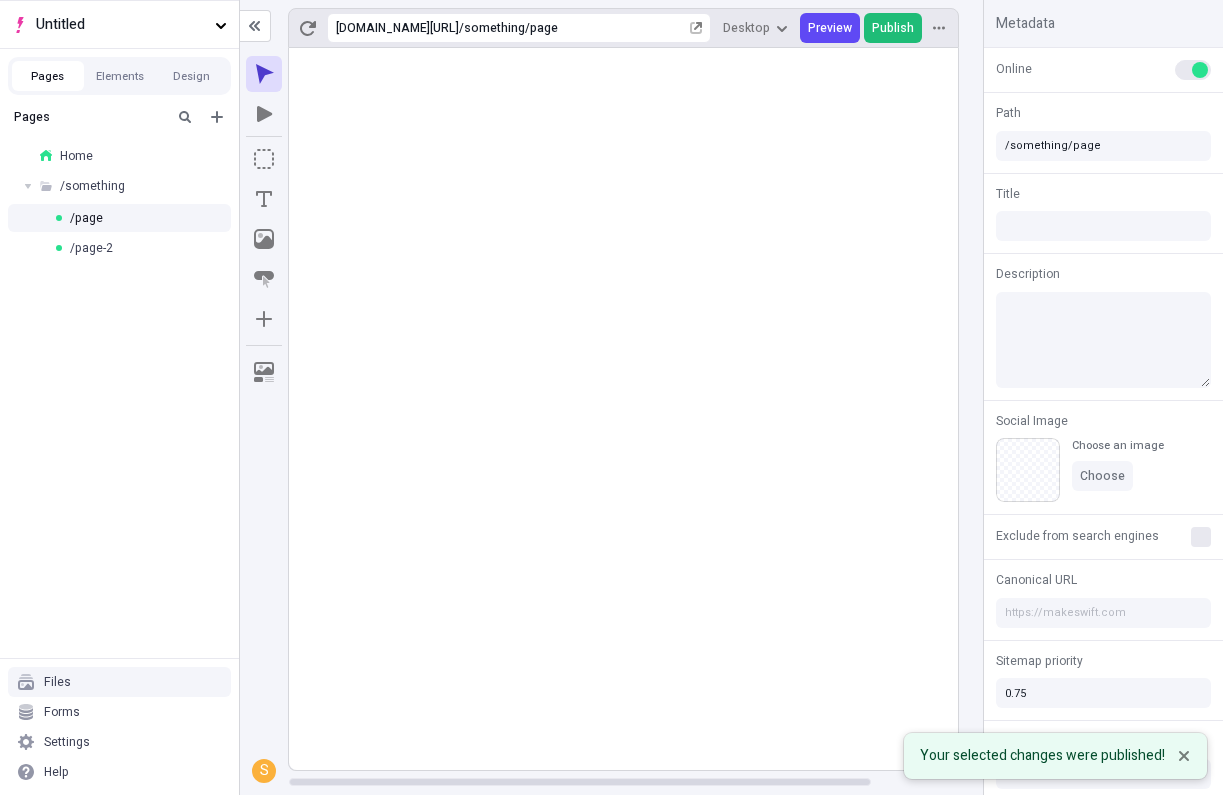 click on "Publish" at bounding box center (893, 28) 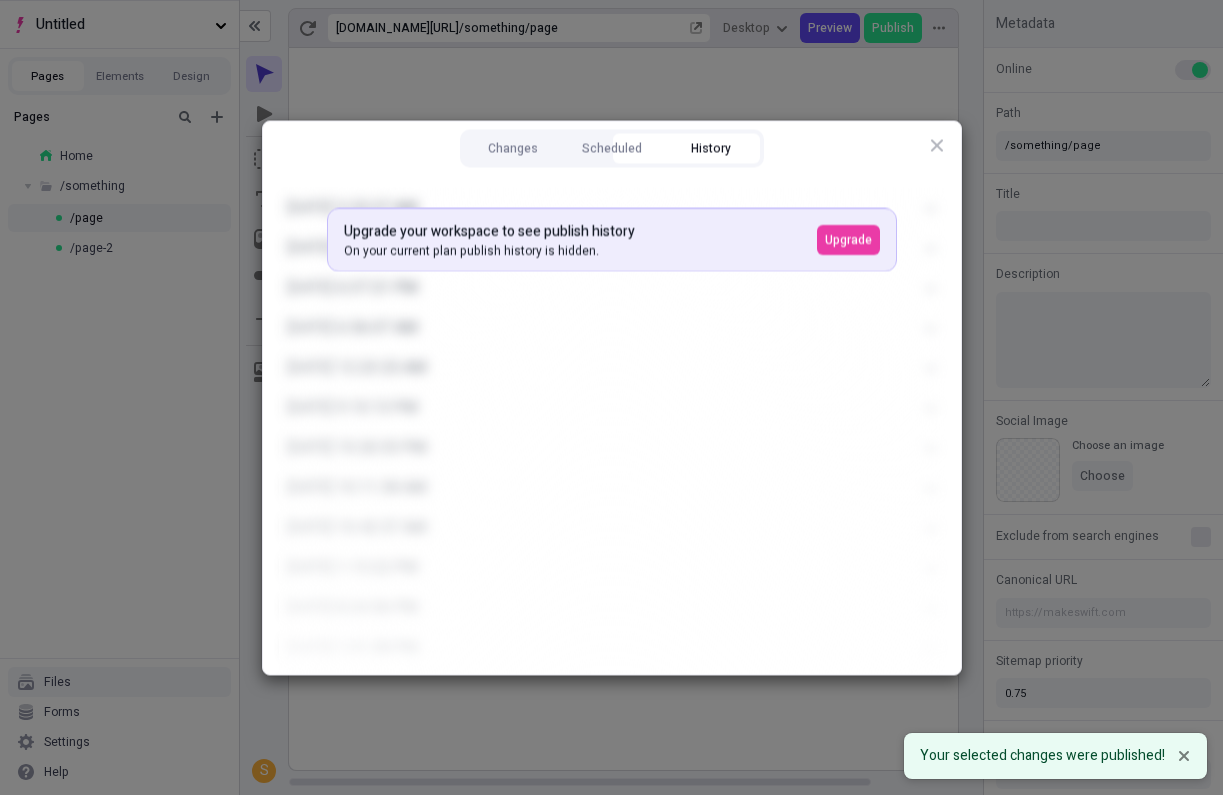 click on "History" at bounding box center [710, 148] 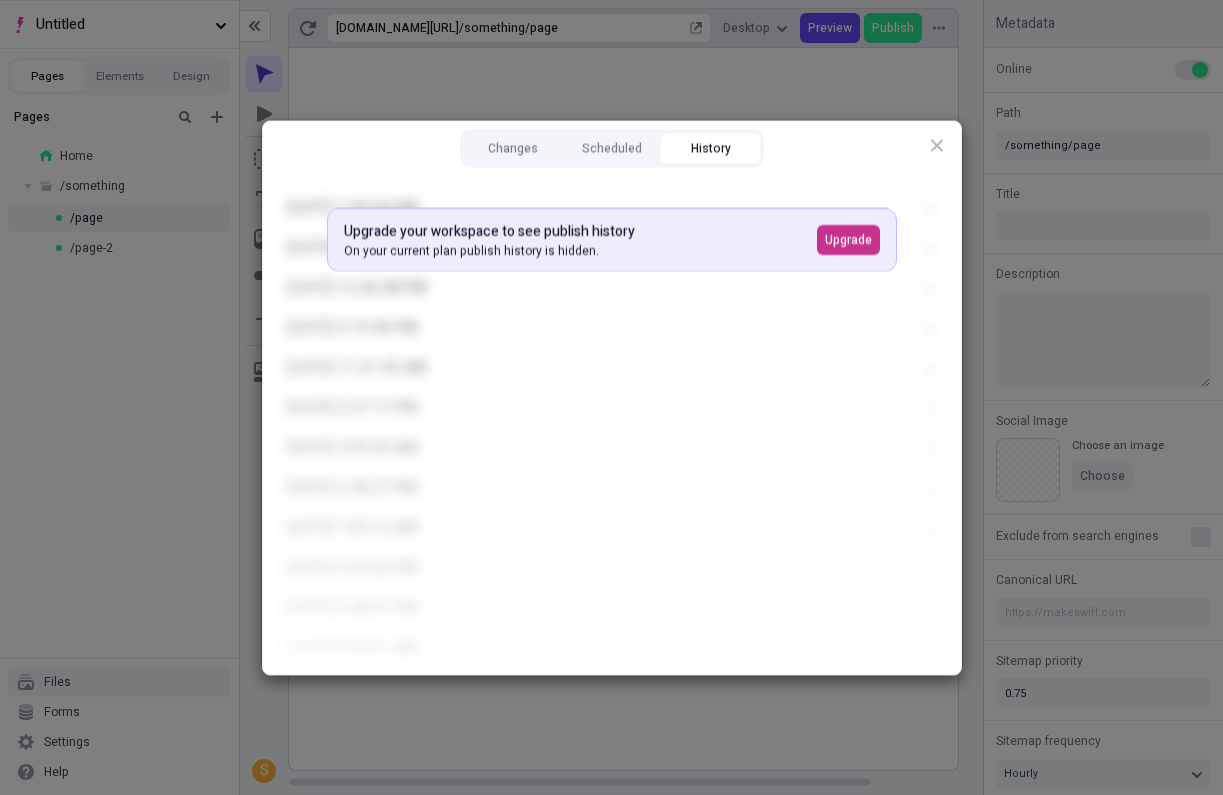 click on "Upgrade" at bounding box center (848, 239) 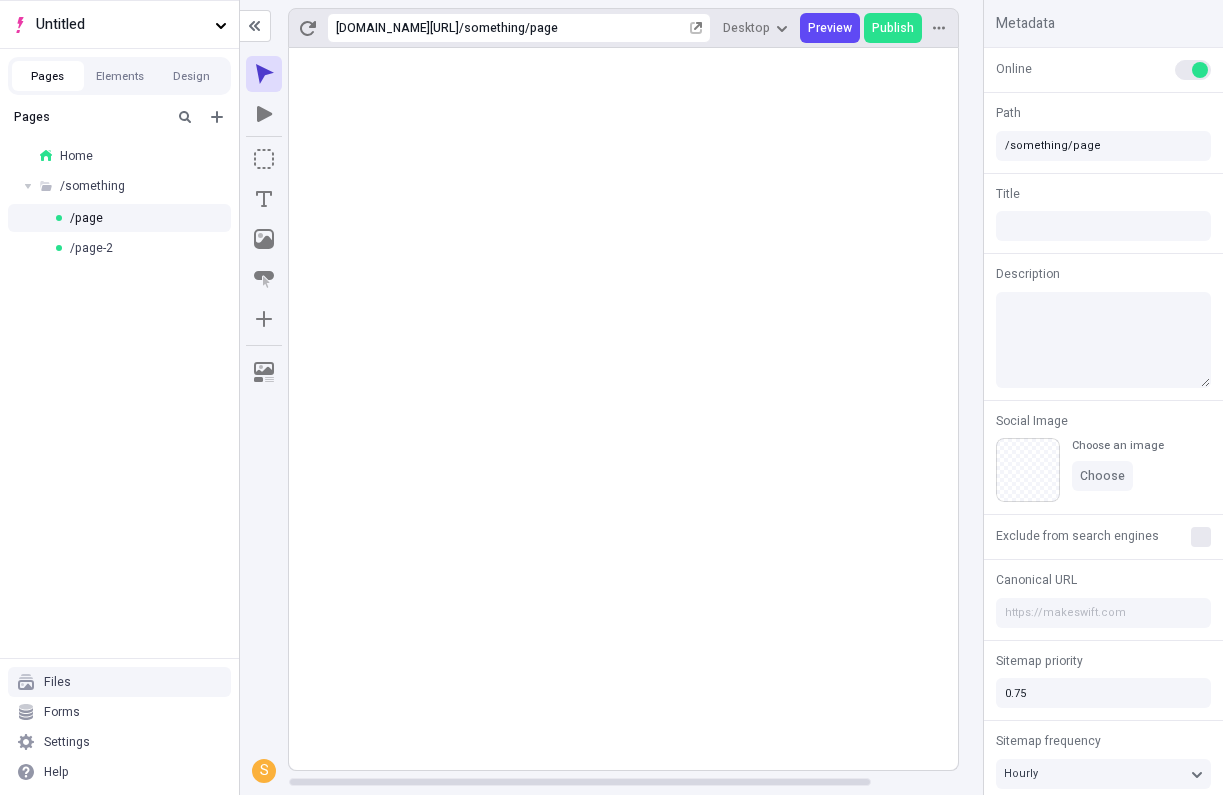 click on "Pages Home / something / page / page-2" at bounding box center (119, 378) 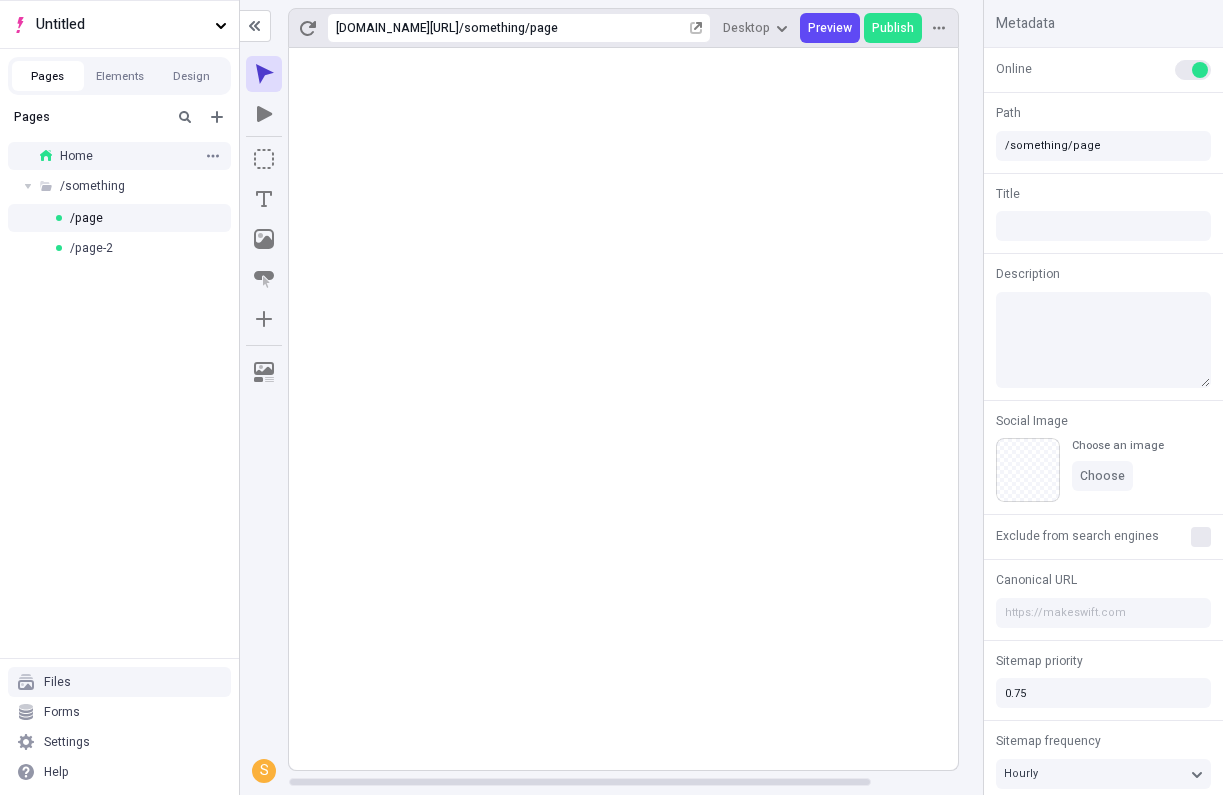 click on "Home" at bounding box center (117, 156) 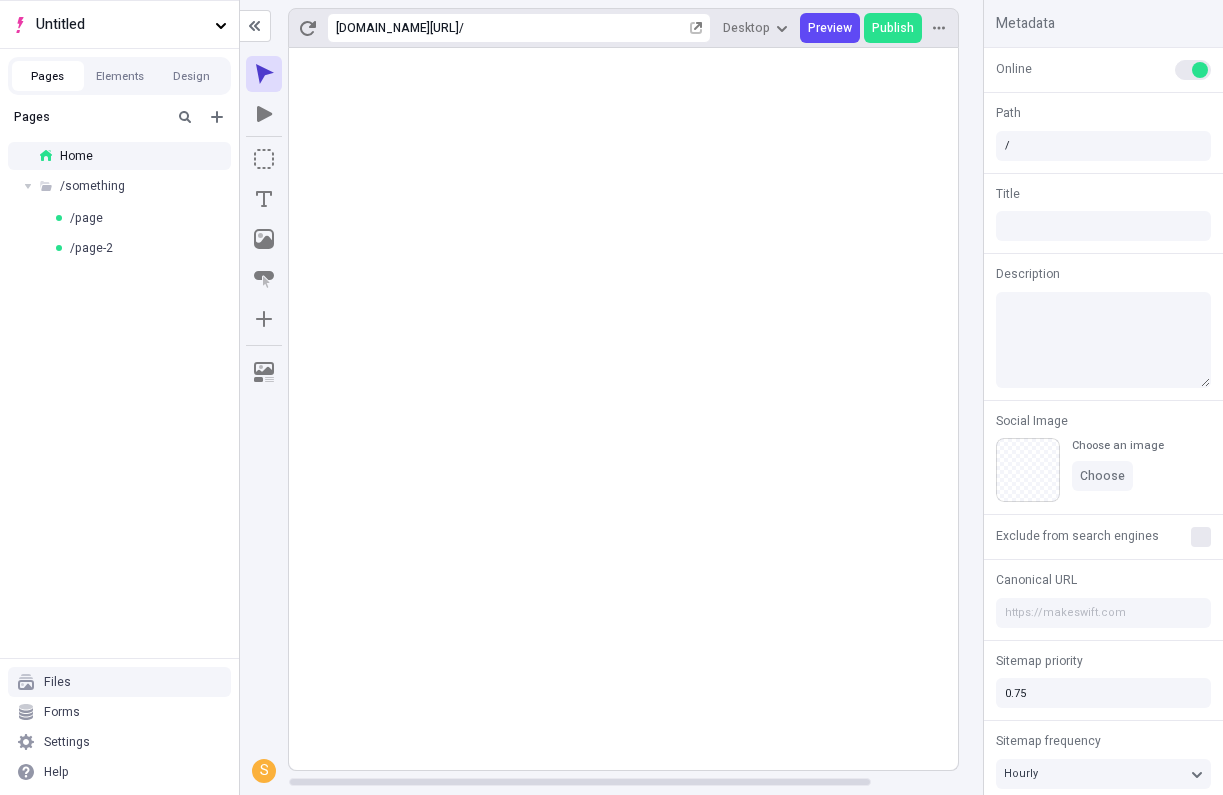 click at bounding box center [0, 0] 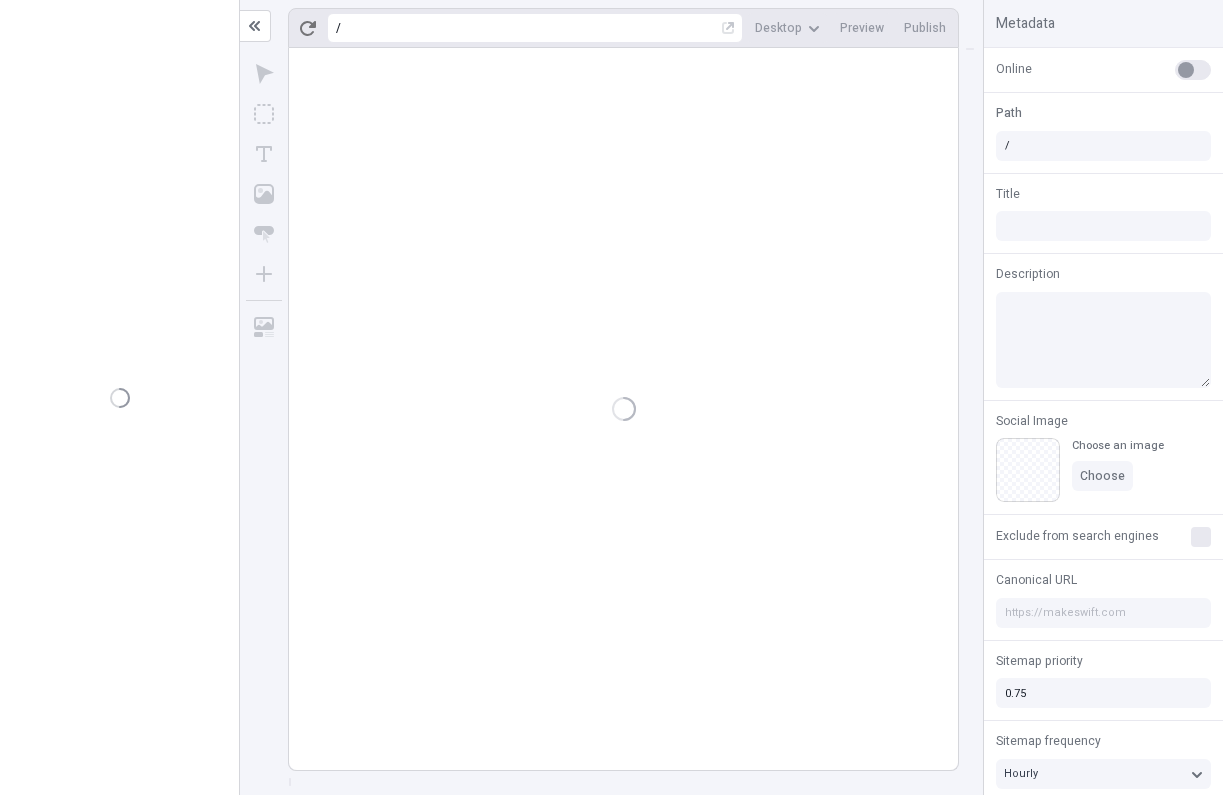 scroll, scrollTop: 0, scrollLeft: 0, axis: both 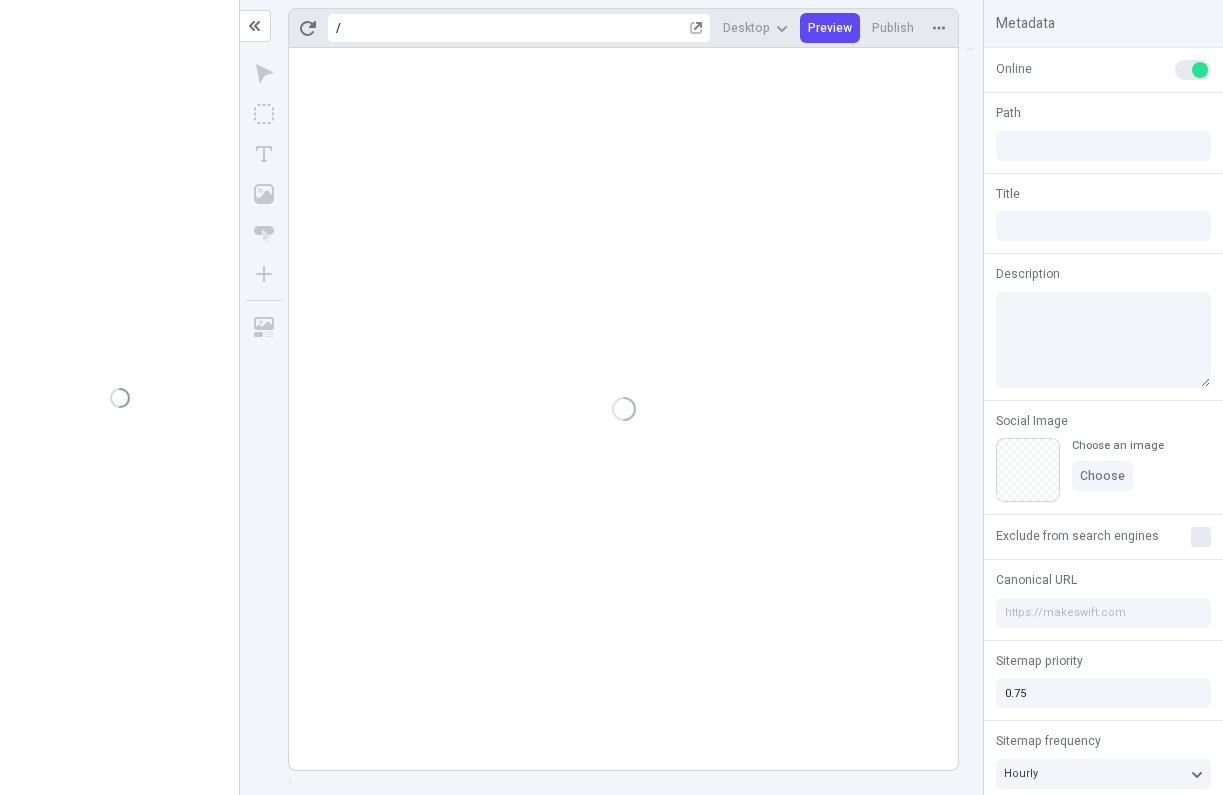type on "/" 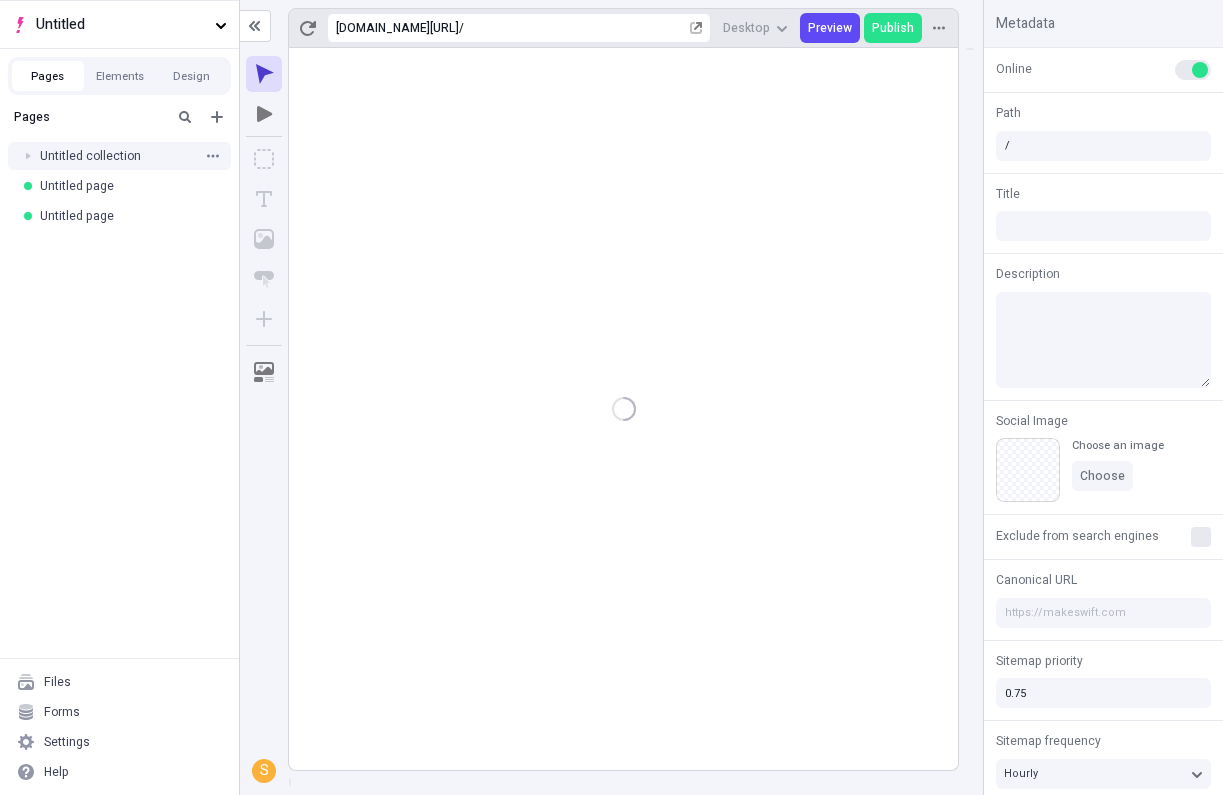 click on "Untitled collection" at bounding box center [117, 156] 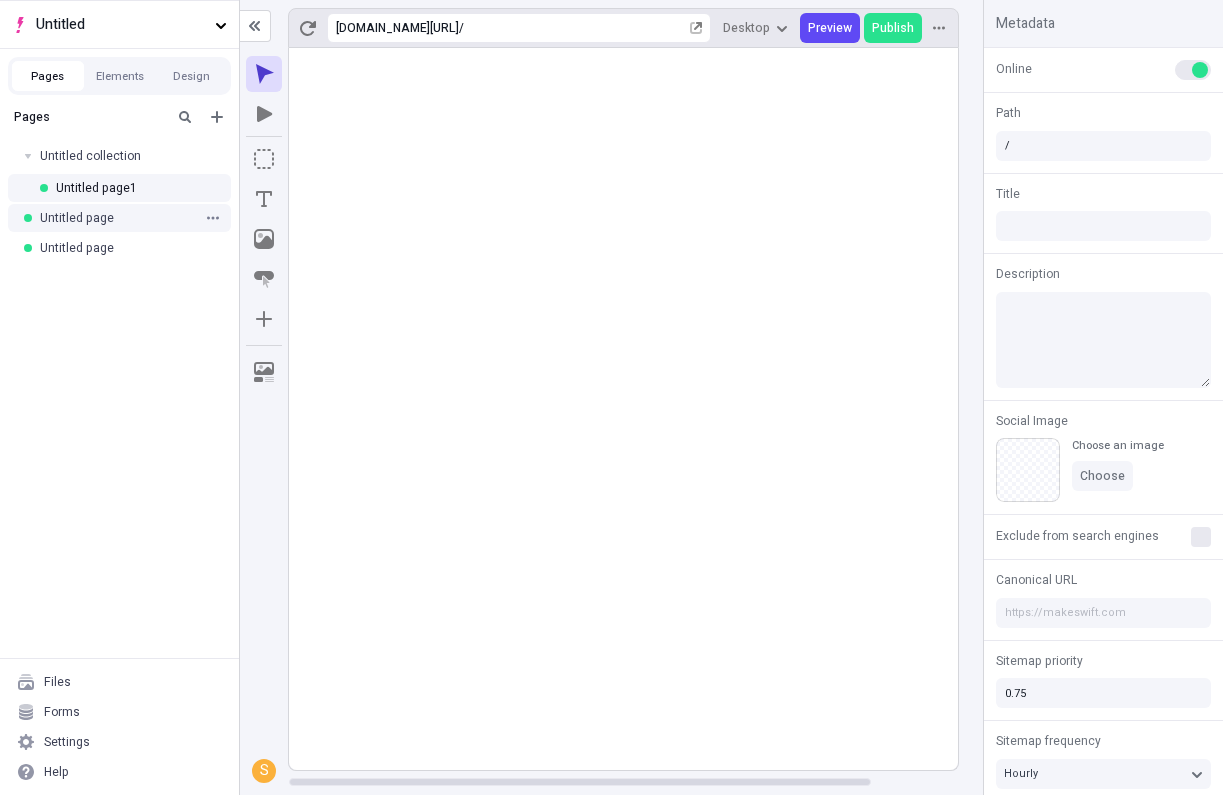 click on "Untitled page" at bounding box center [117, 218] 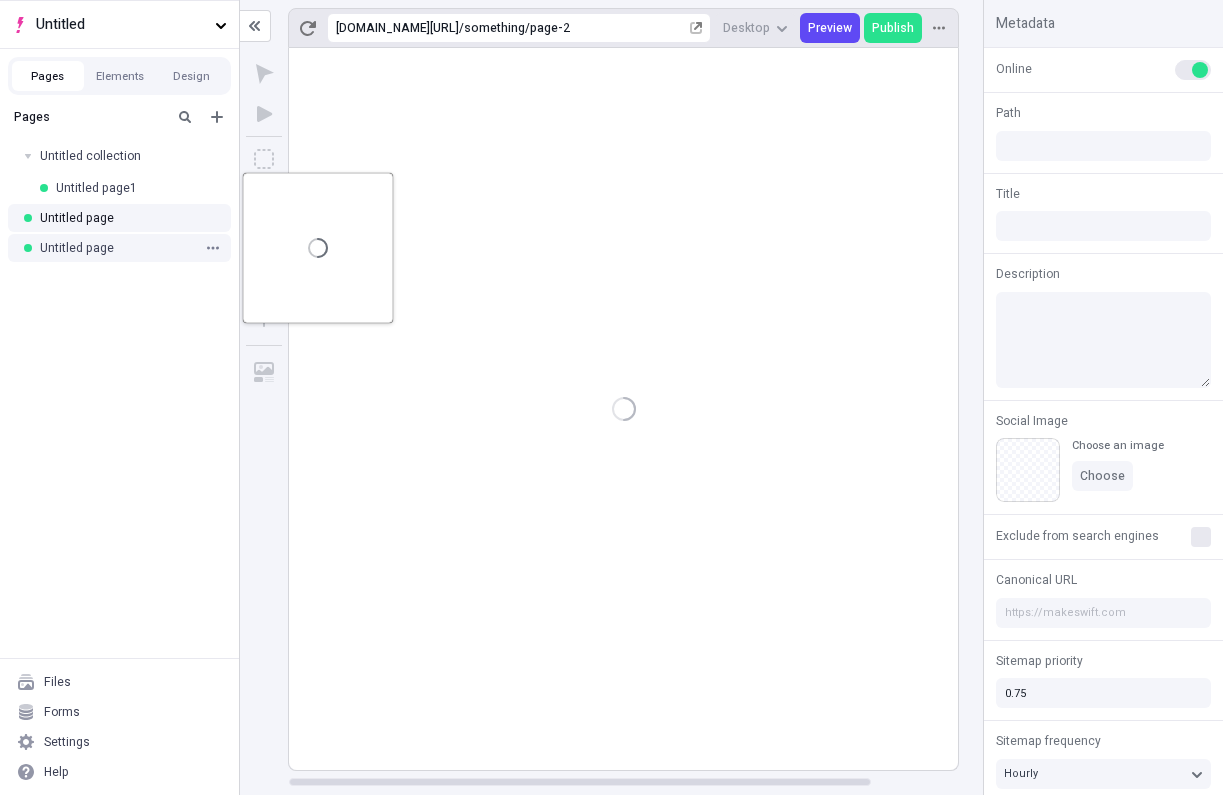 type on "/something/page-2" 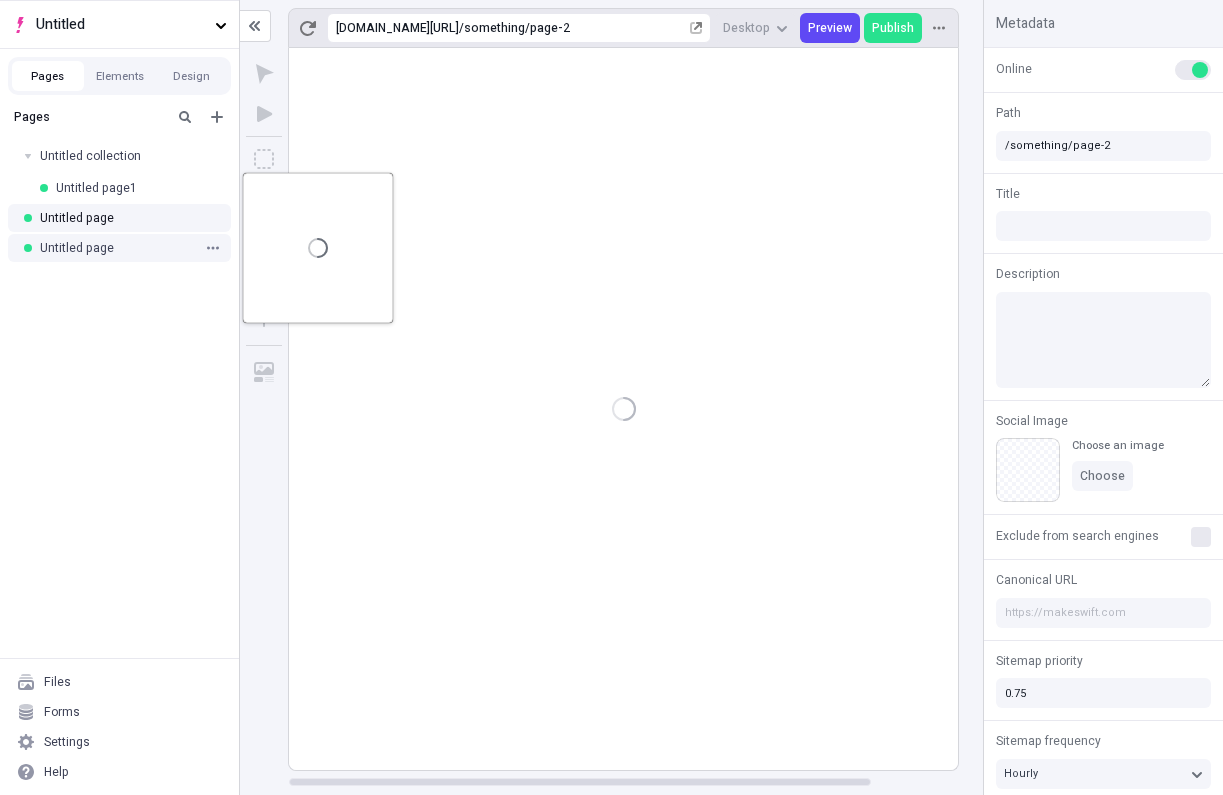 click on "Untitled page" at bounding box center (119, 248) 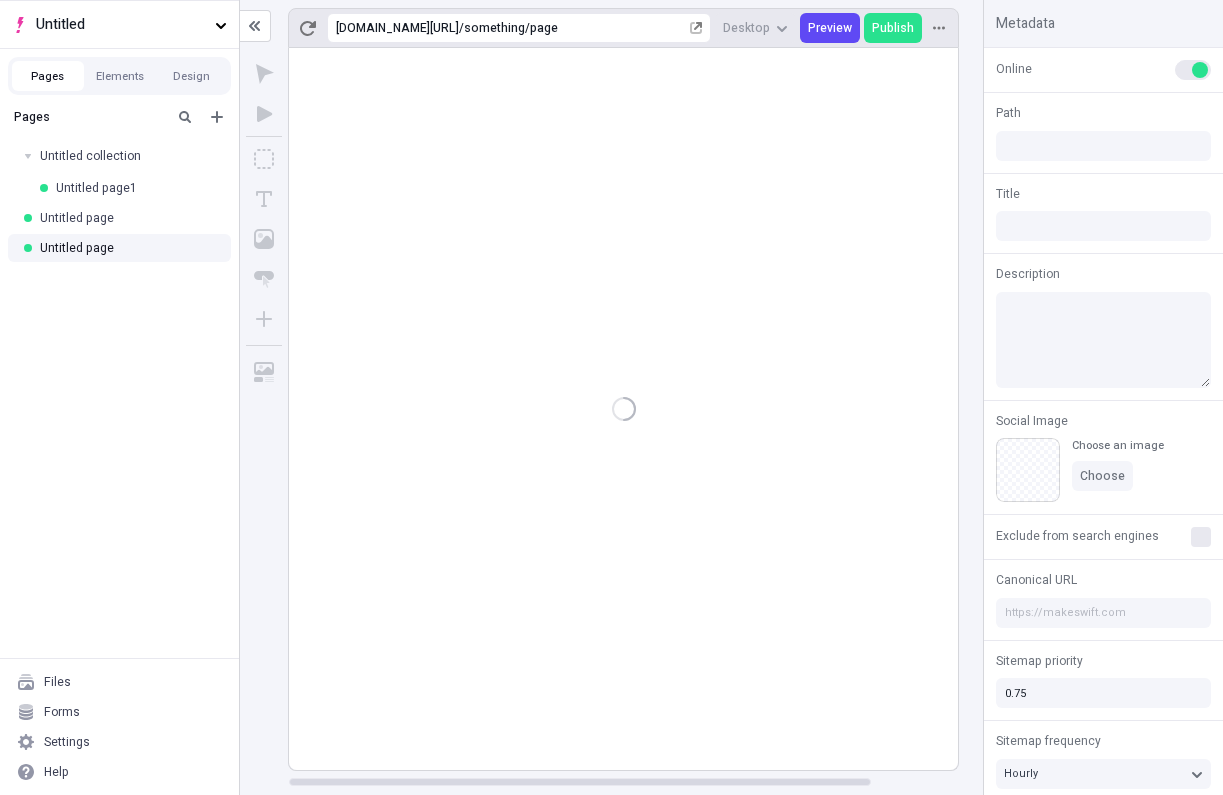 type on "/something/page" 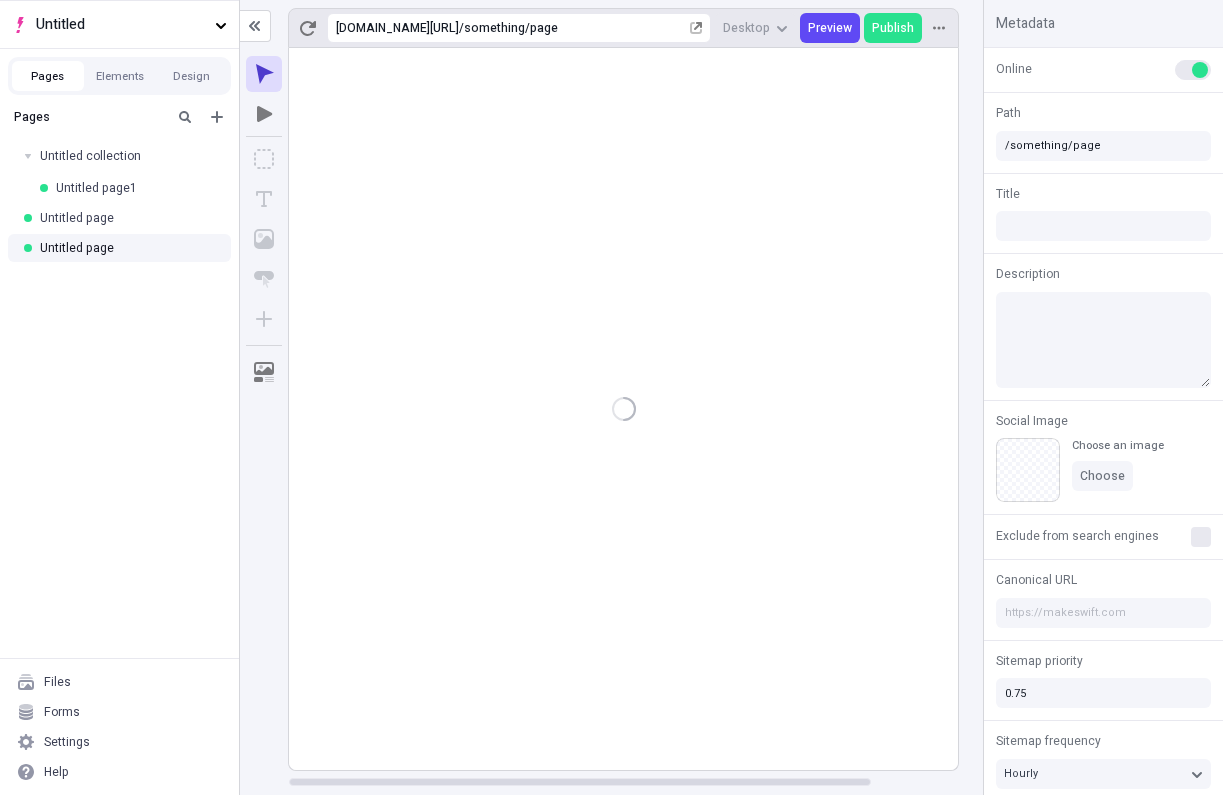 click on "Pages Untitled collection Untitled page1 Untitled page Untitled page" at bounding box center (119, 378) 